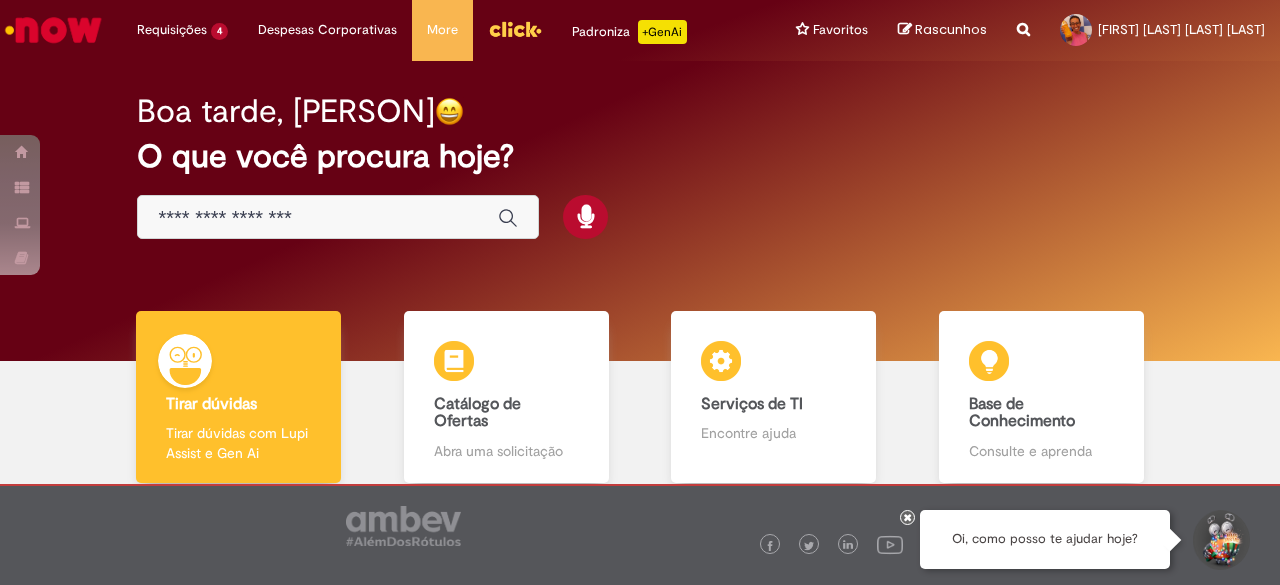 scroll, scrollTop: 0, scrollLeft: 0, axis: both 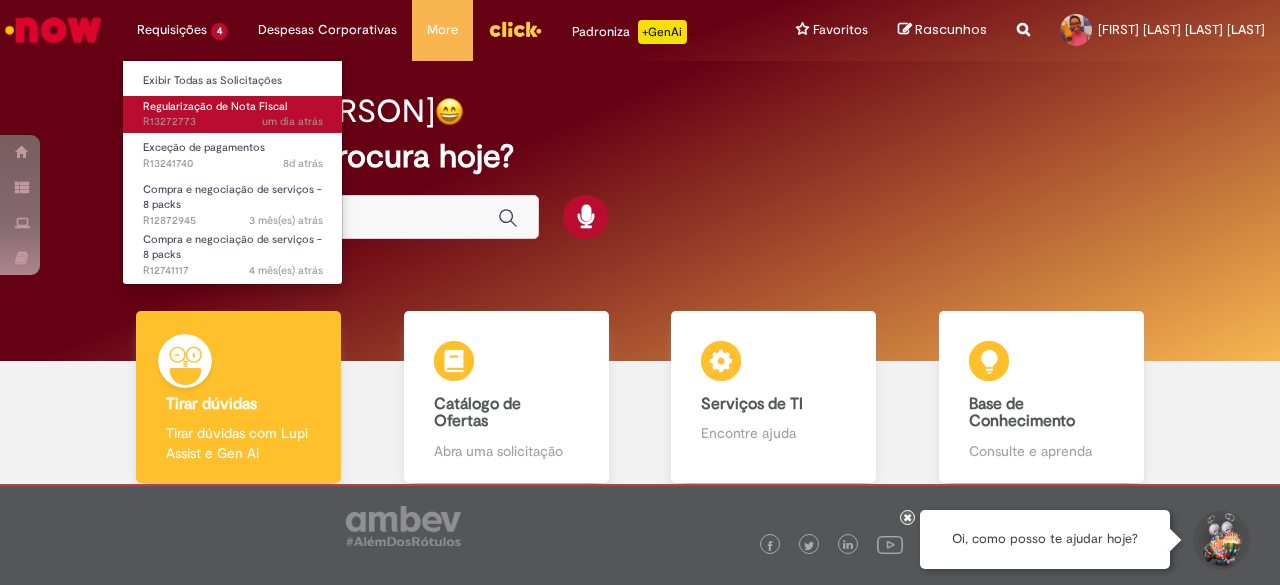 click on "um dia atrás um dia atrás  R13272773" at bounding box center (233, 122) 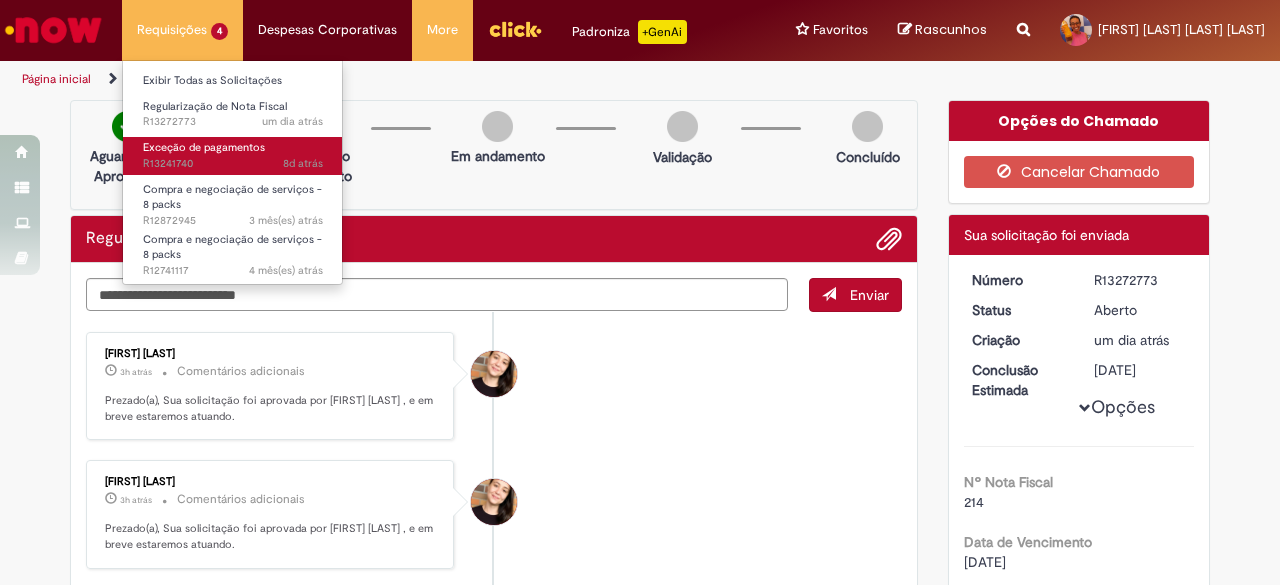 click on "Exceção de pagamentos" at bounding box center [204, 147] 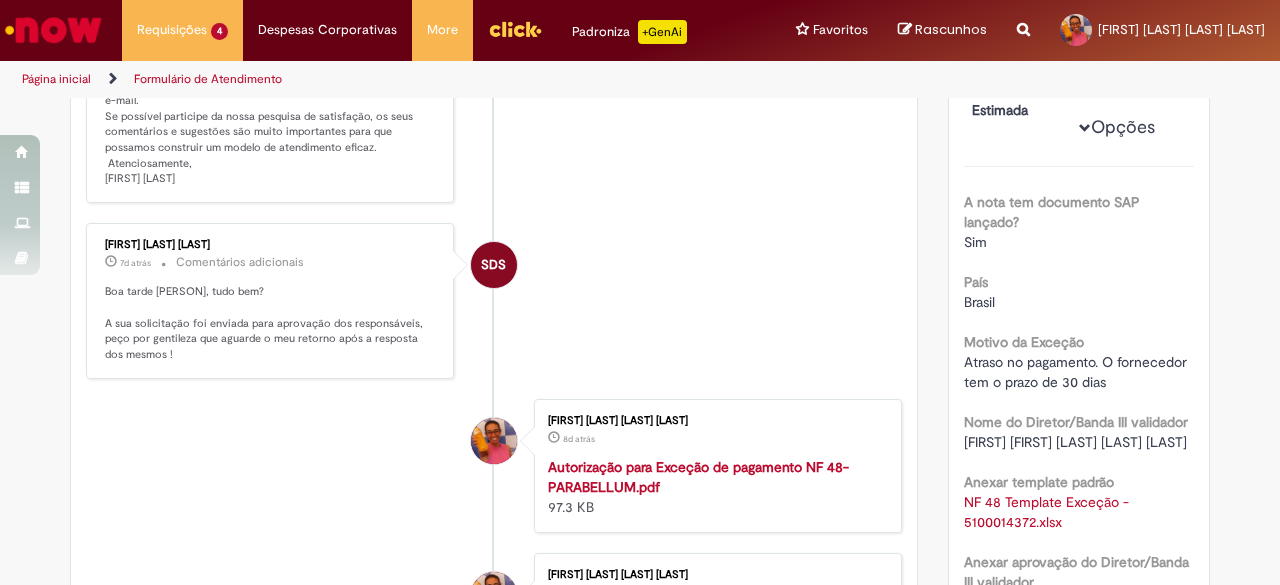 scroll, scrollTop: 200, scrollLeft: 0, axis: vertical 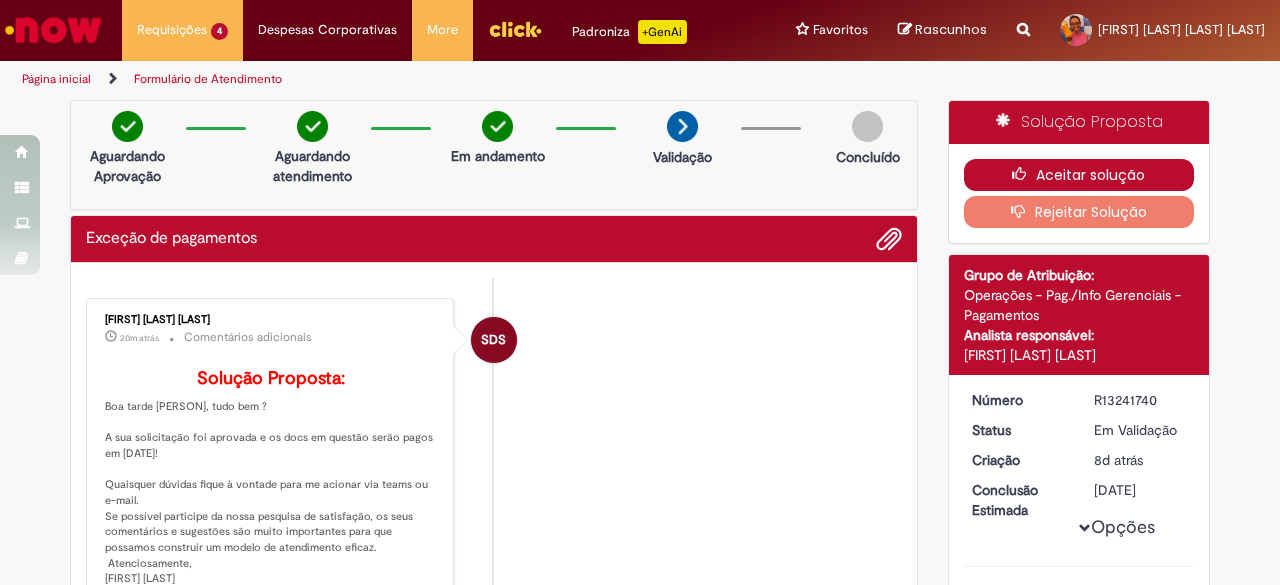 click on "Aceitar solução" at bounding box center [1079, 175] 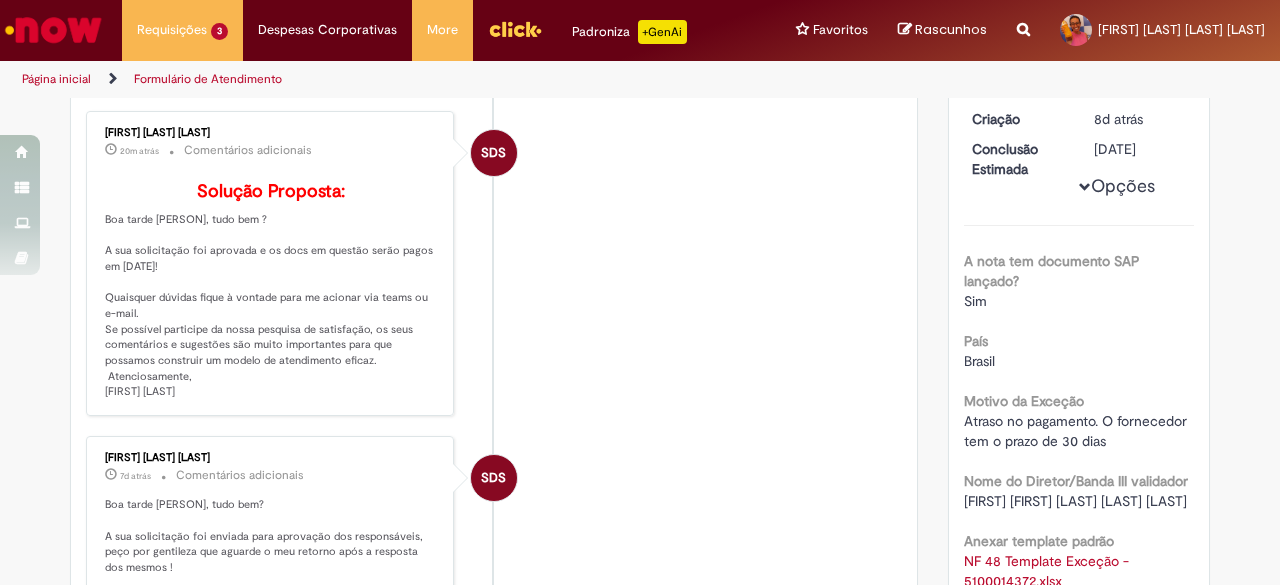 scroll, scrollTop: 300, scrollLeft: 0, axis: vertical 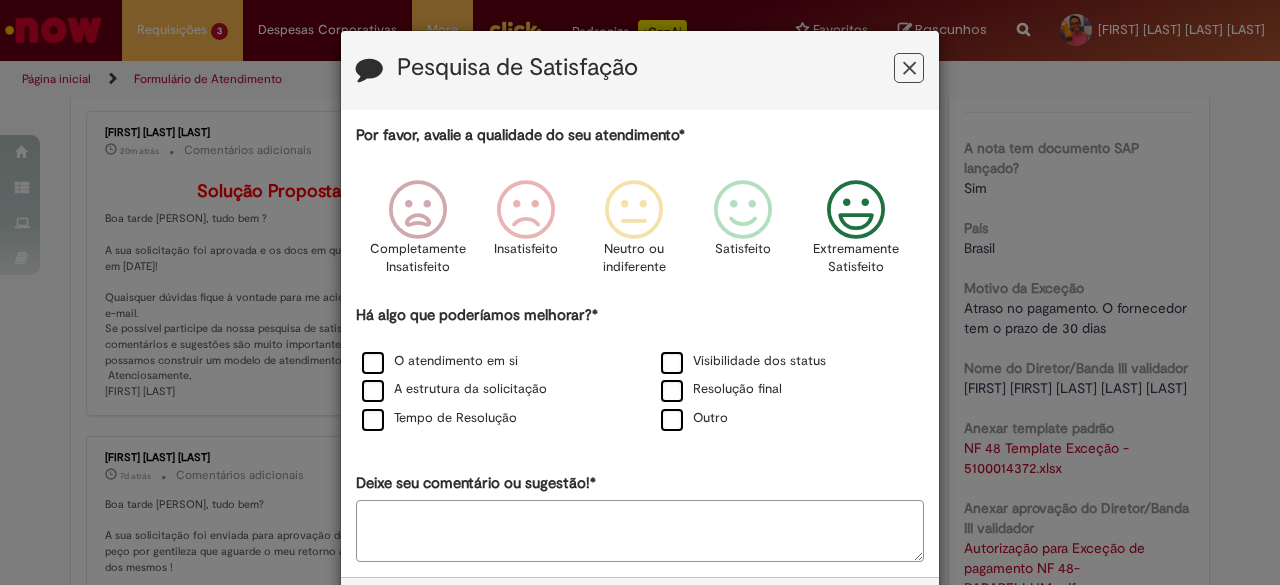 click at bounding box center (856, 210) 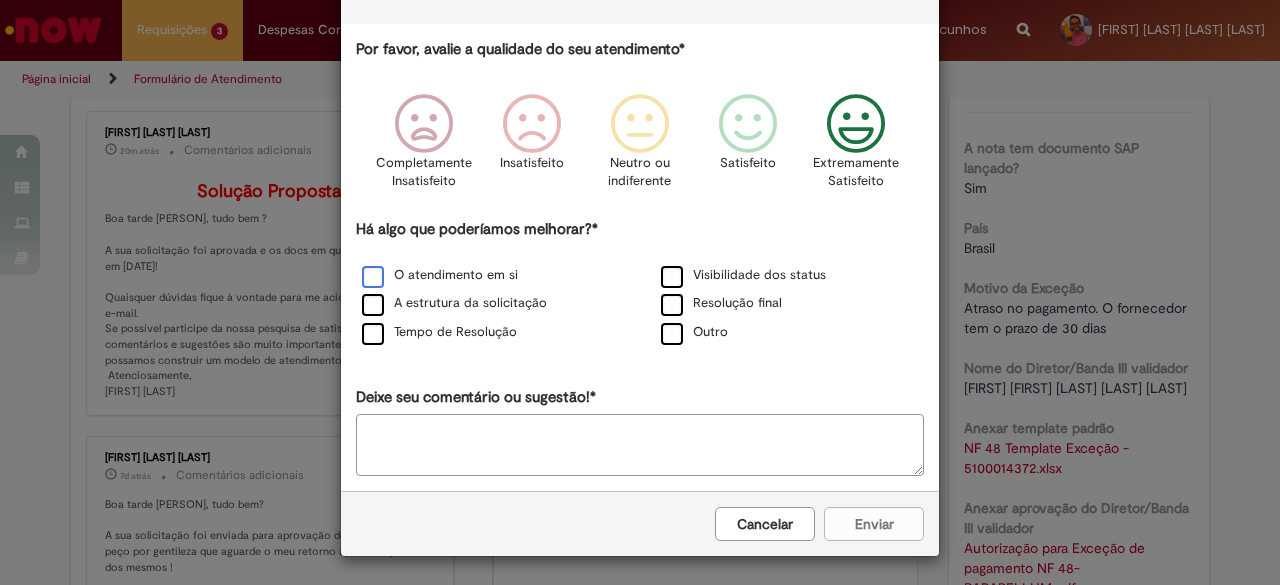 click on "O atendimento em si" at bounding box center (440, 275) 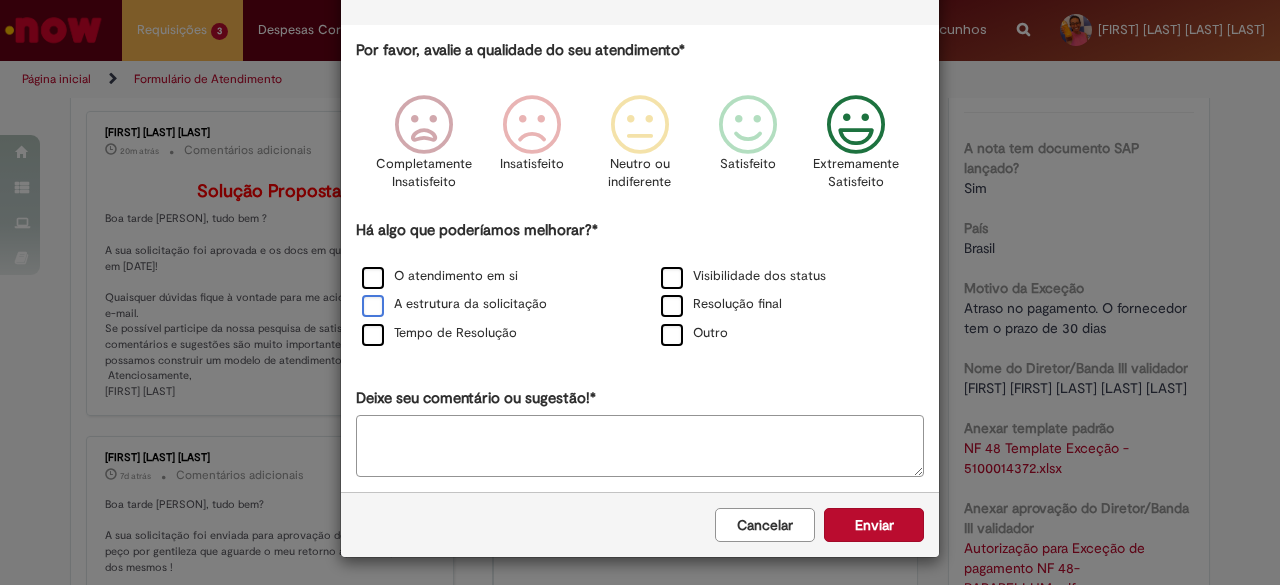 click on "A estrutura da solicitação" at bounding box center (454, 304) 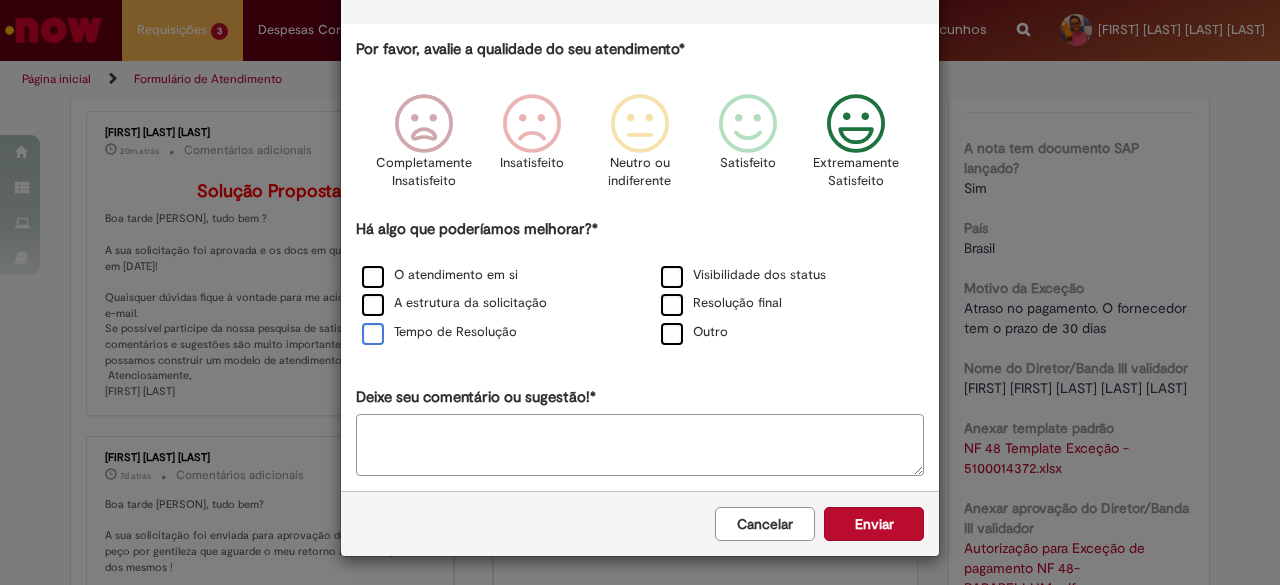 click on "Tempo de Resolução" at bounding box center (439, 332) 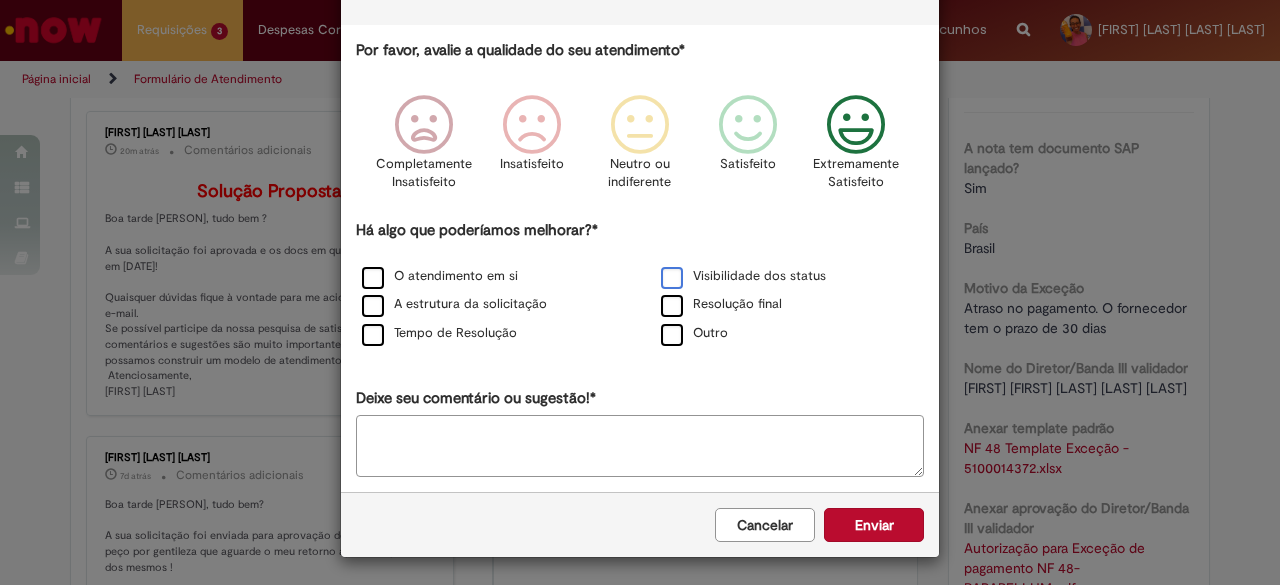 click on "Visibilidade dos status" at bounding box center [743, 276] 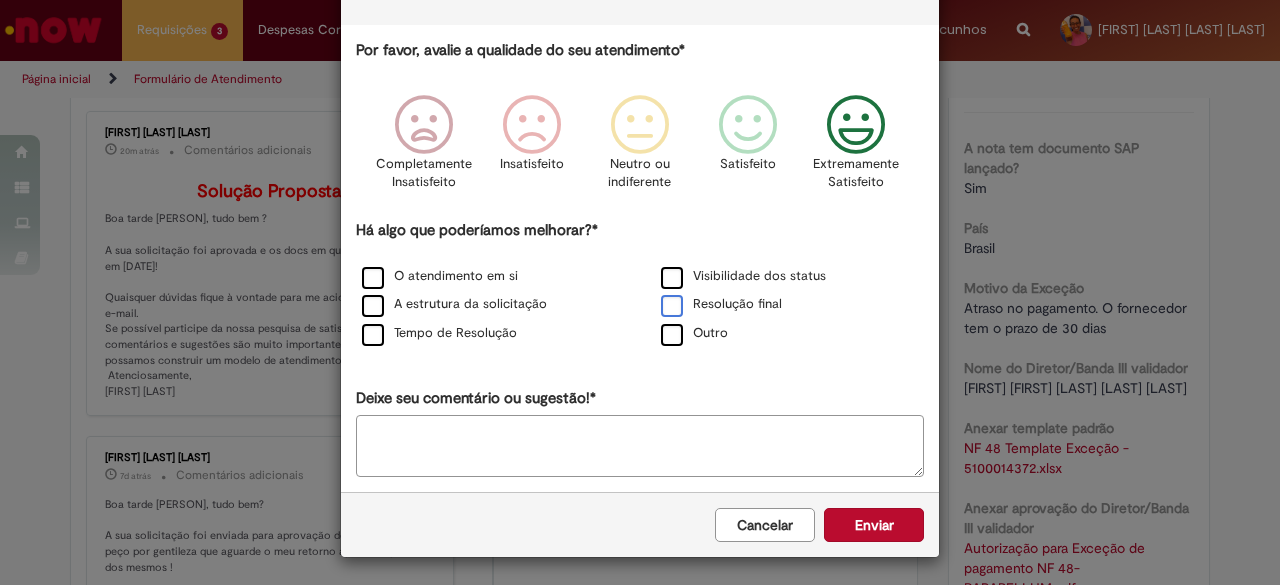 click on "Resolução final" at bounding box center [721, 304] 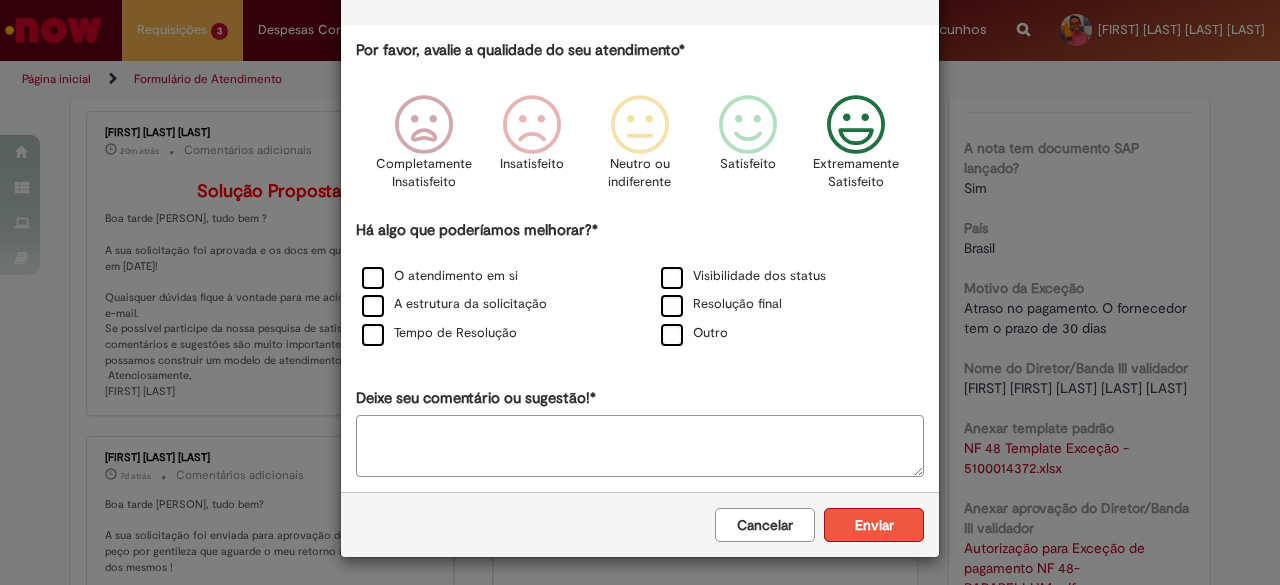 click on "Enviar" at bounding box center (874, 525) 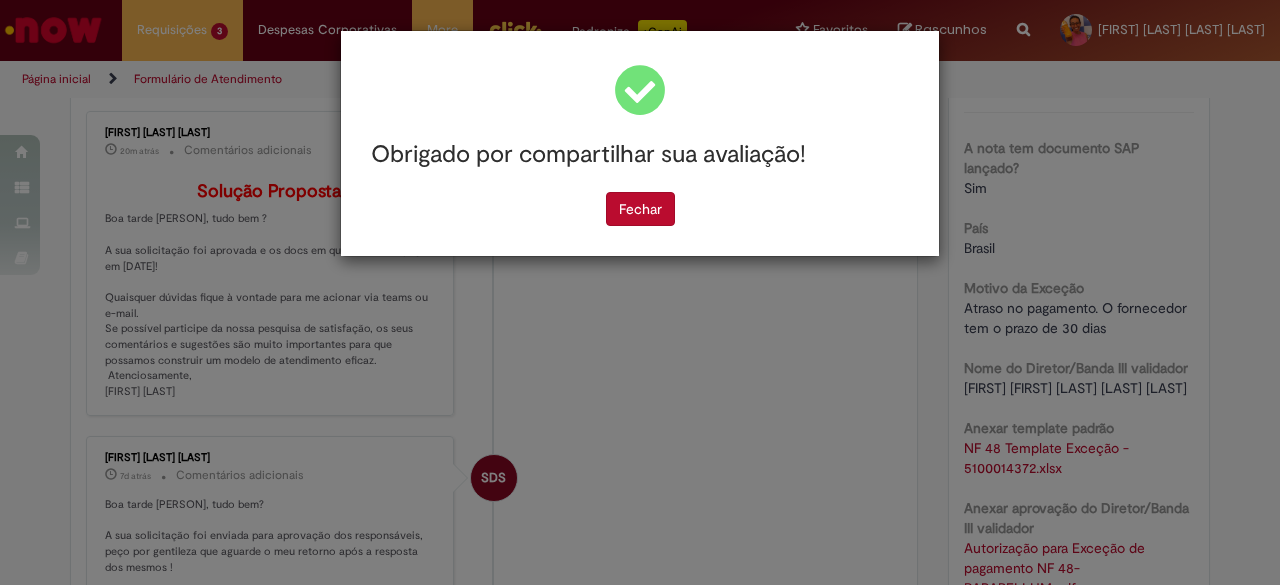 scroll, scrollTop: 0, scrollLeft: 0, axis: both 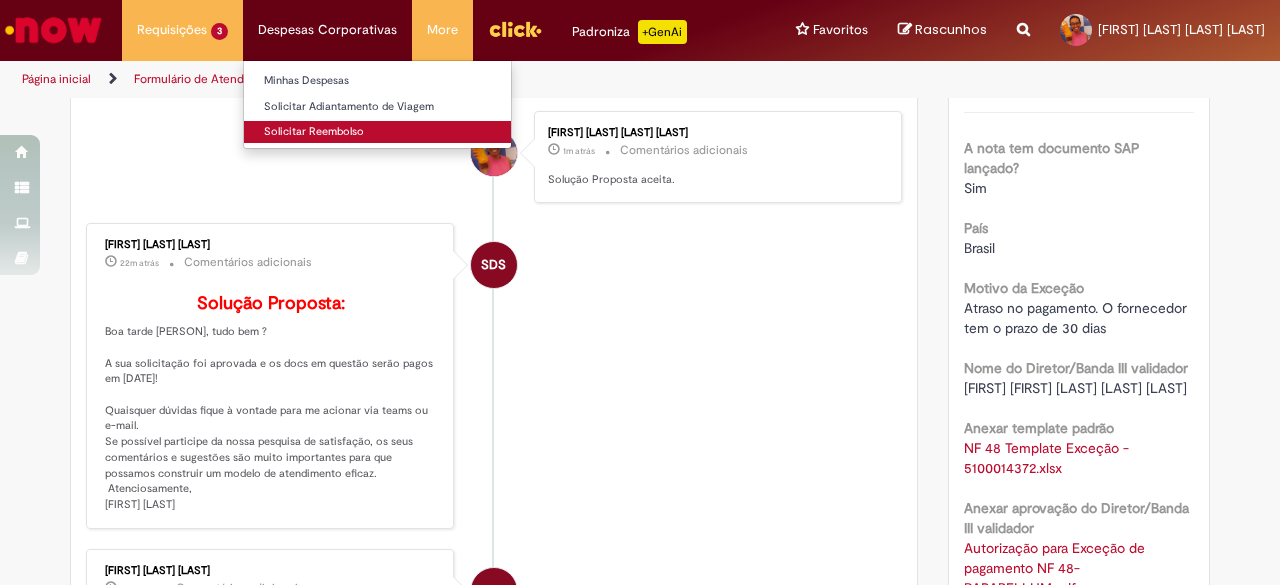 click on "Solicitar Reembolso" at bounding box center [377, 132] 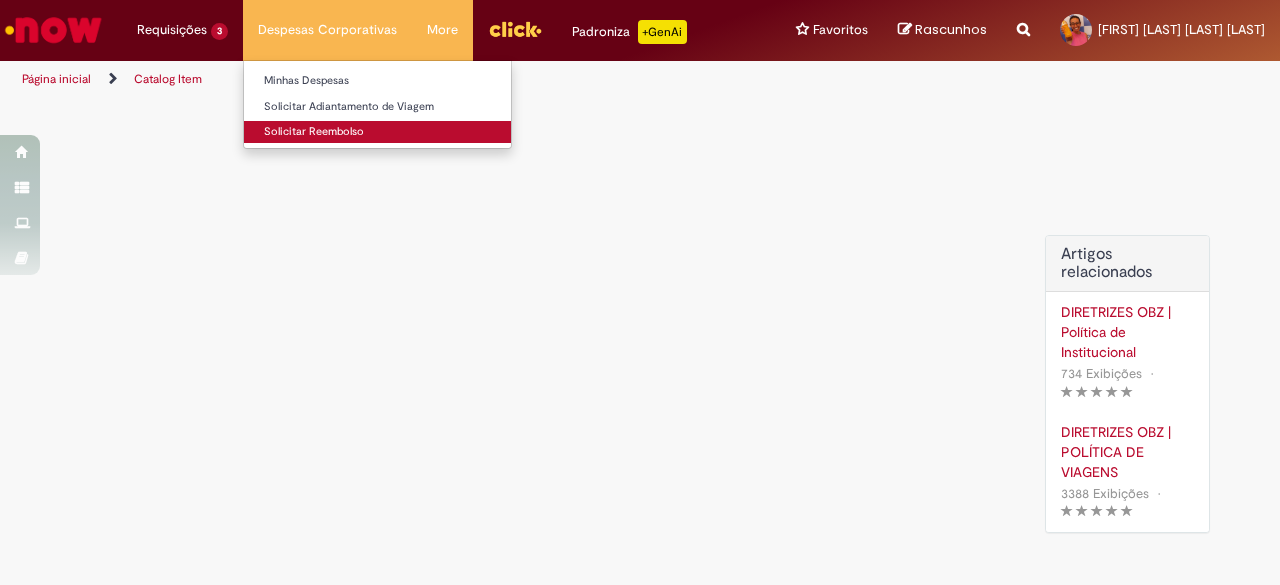 scroll, scrollTop: 0, scrollLeft: 0, axis: both 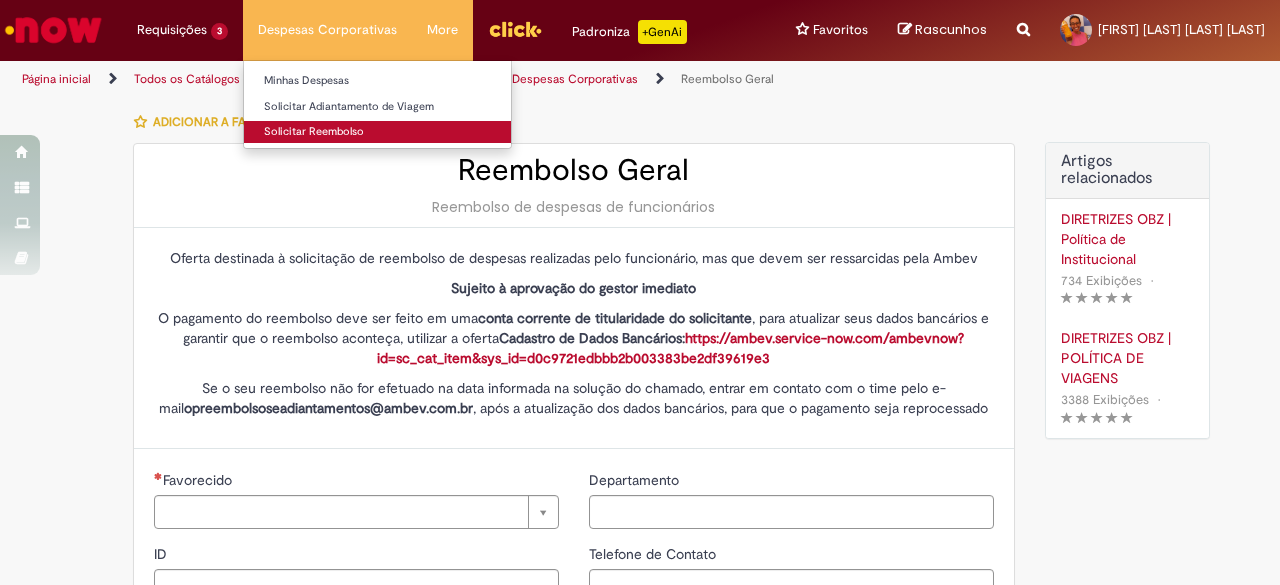 type on "********" 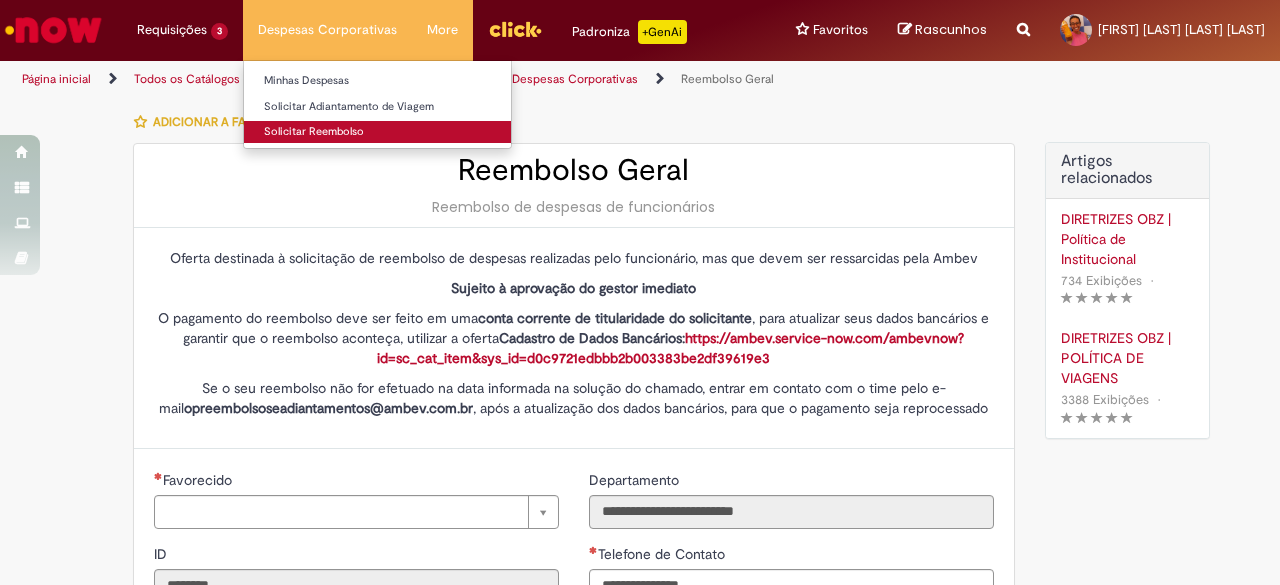 type on "**********" 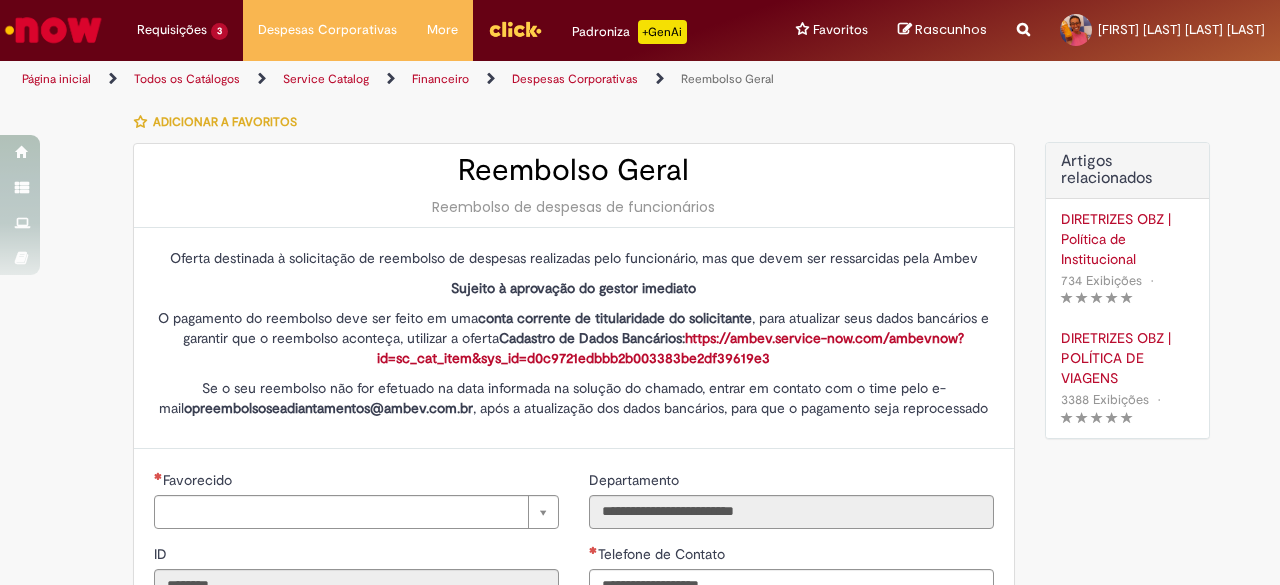 type on "**********" 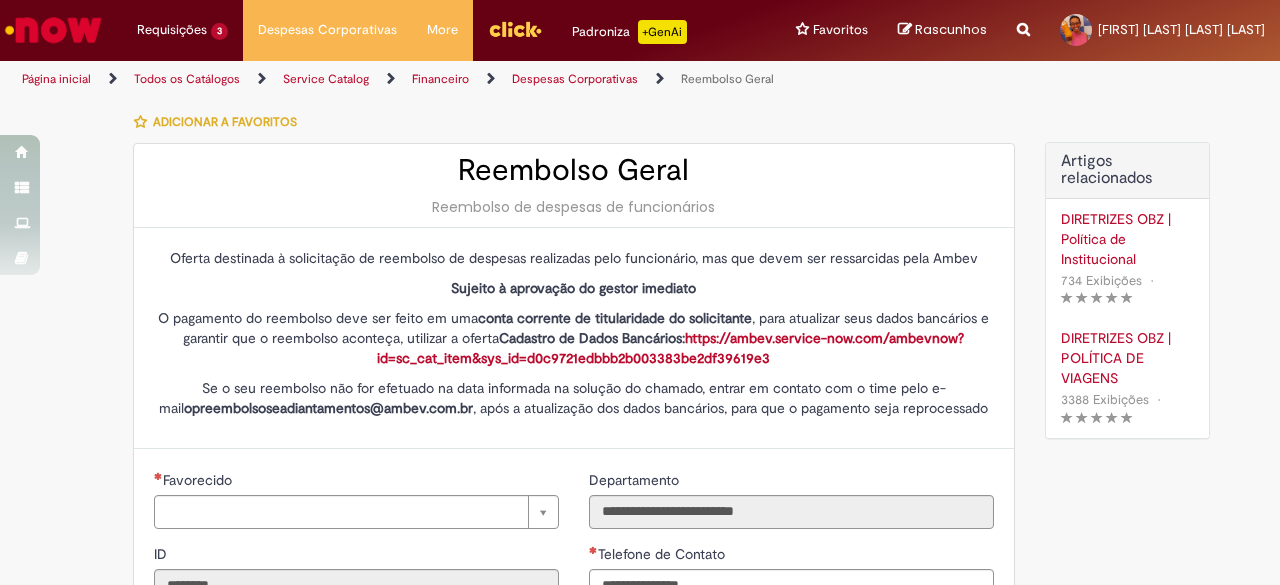 type on "**********" 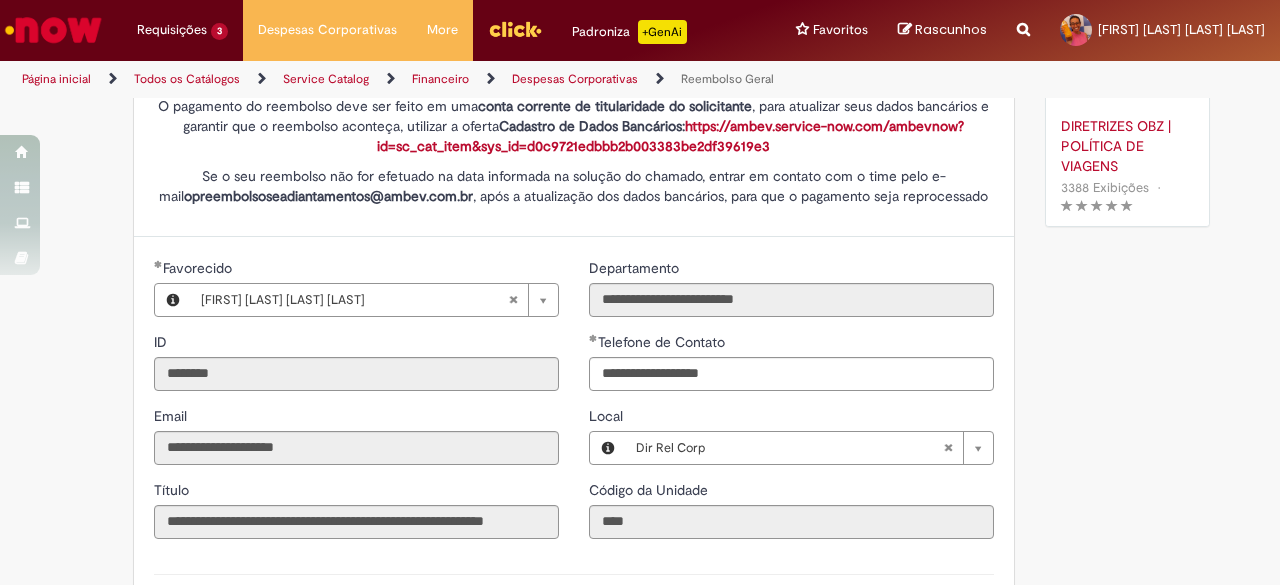 scroll, scrollTop: 100, scrollLeft: 0, axis: vertical 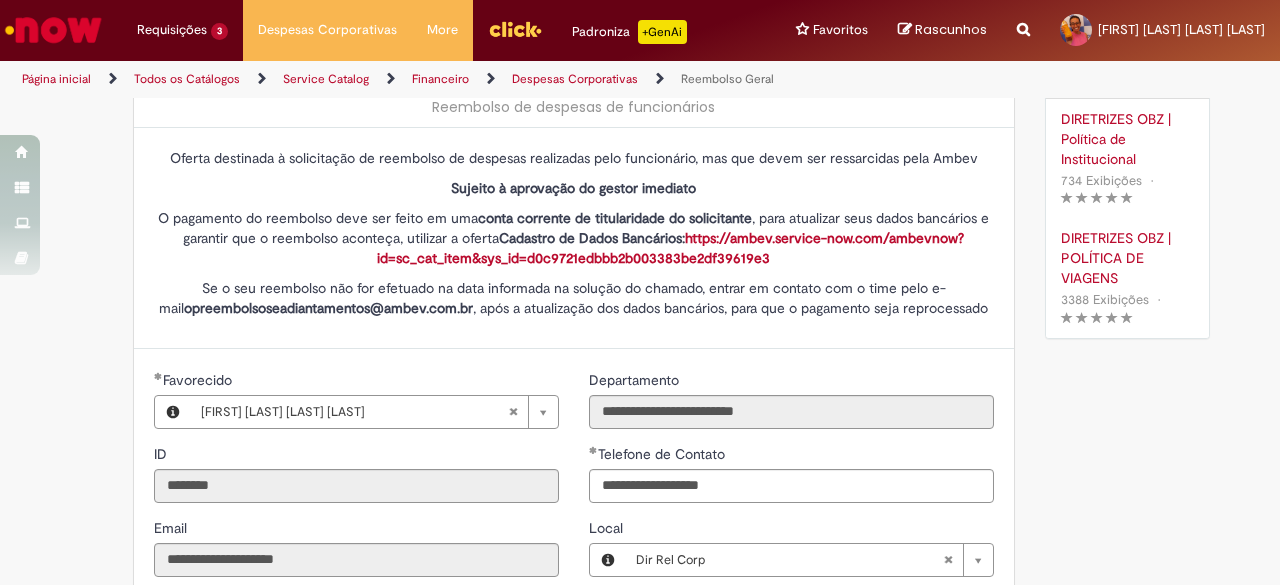 type 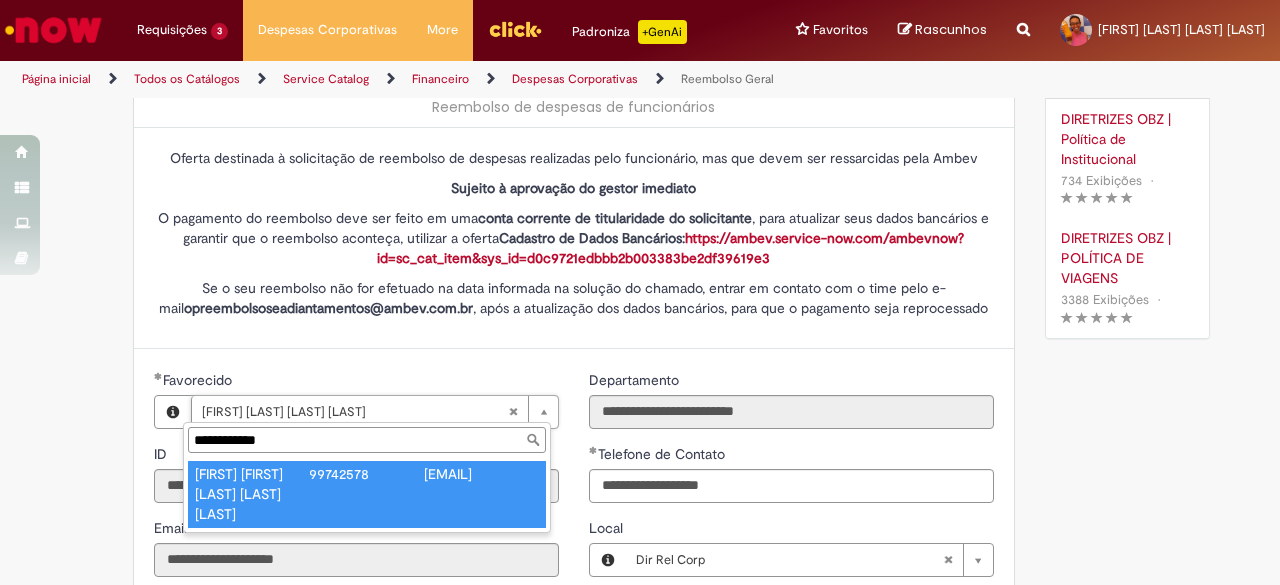 type on "**********" 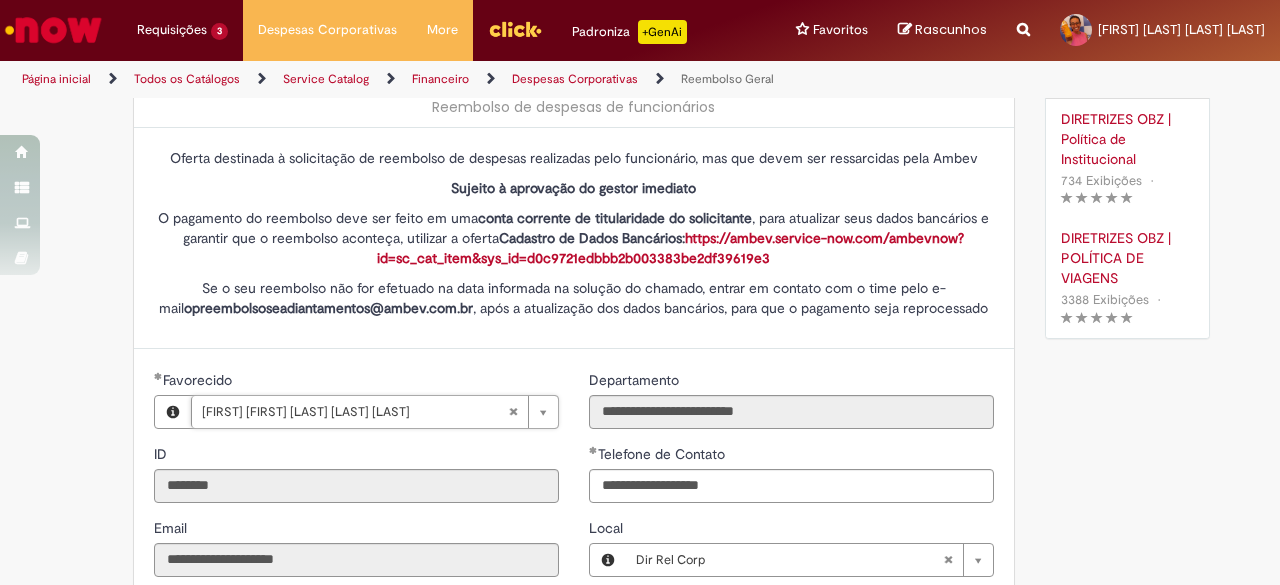 scroll, scrollTop: 0, scrollLeft: 228, axis: horizontal 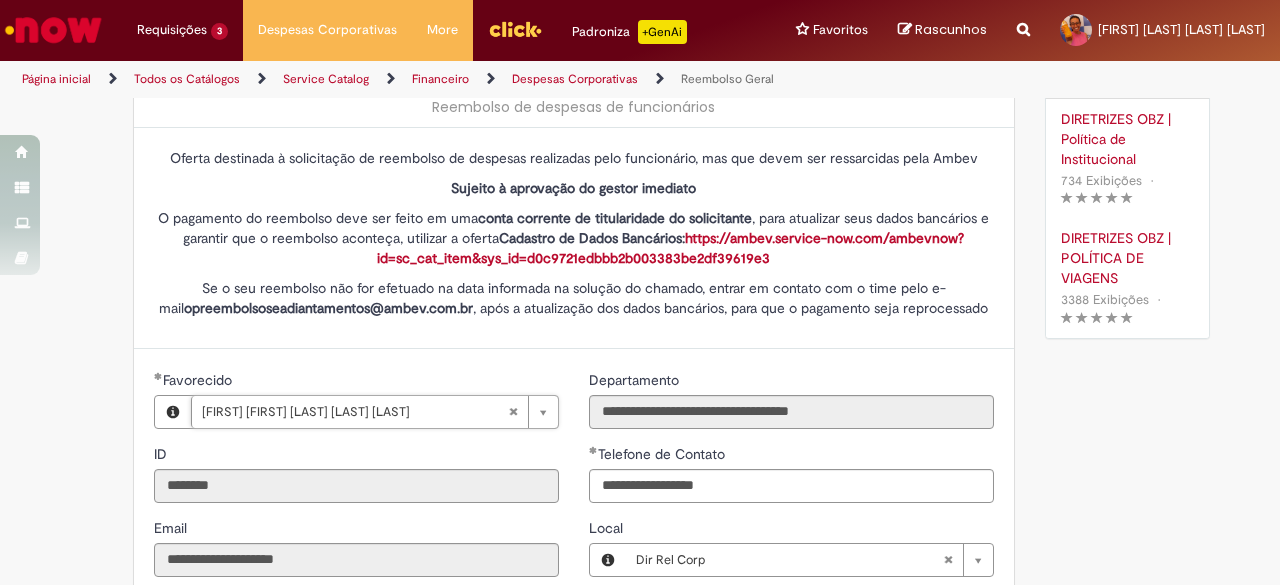 type on "**********" 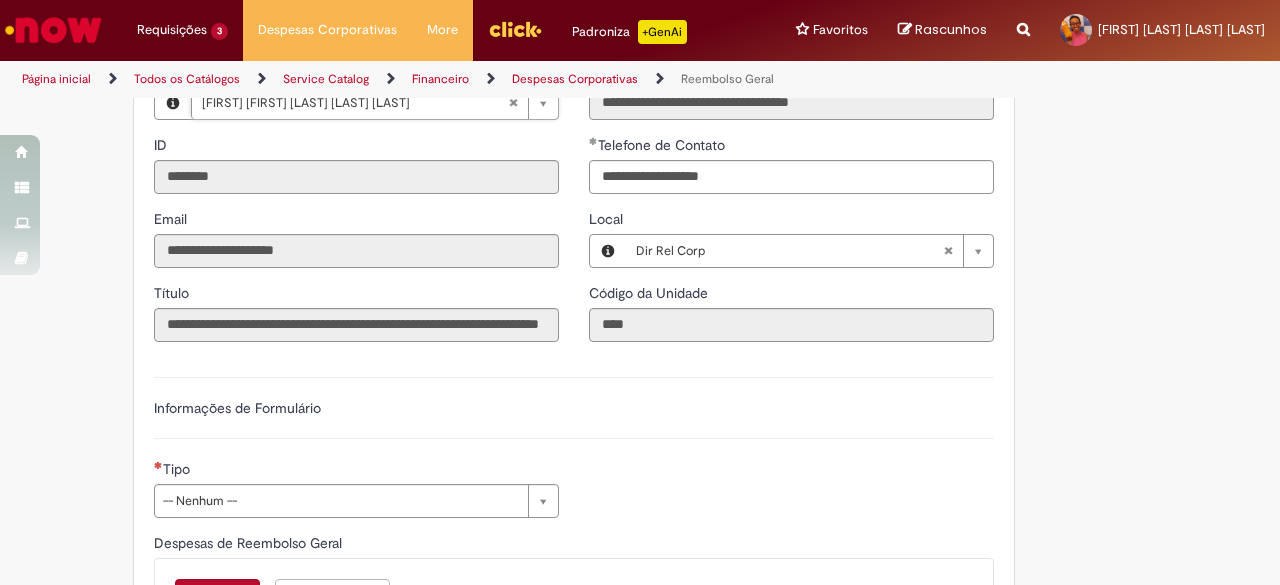 scroll, scrollTop: 600, scrollLeft: 0, axis: vertical 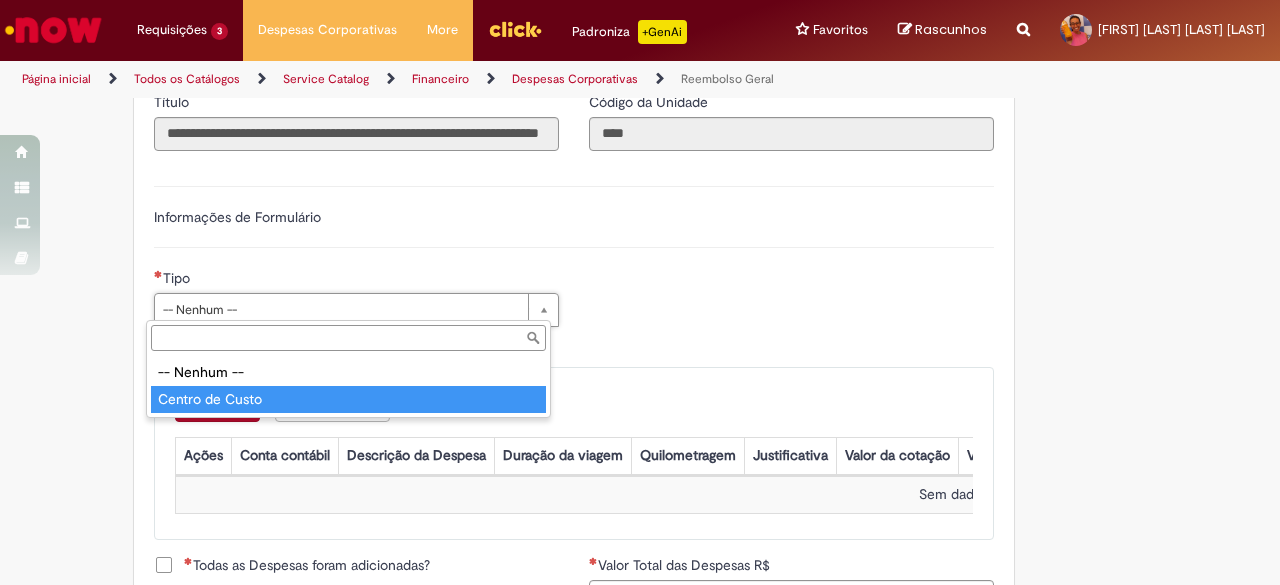 type on "**********" 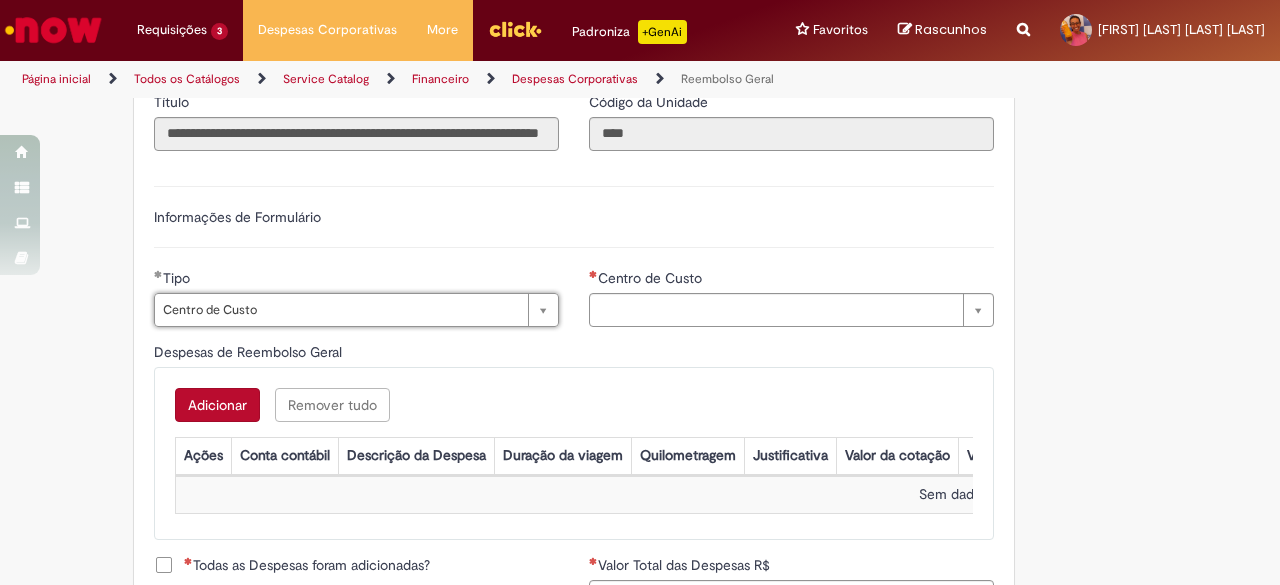 type on "**********" 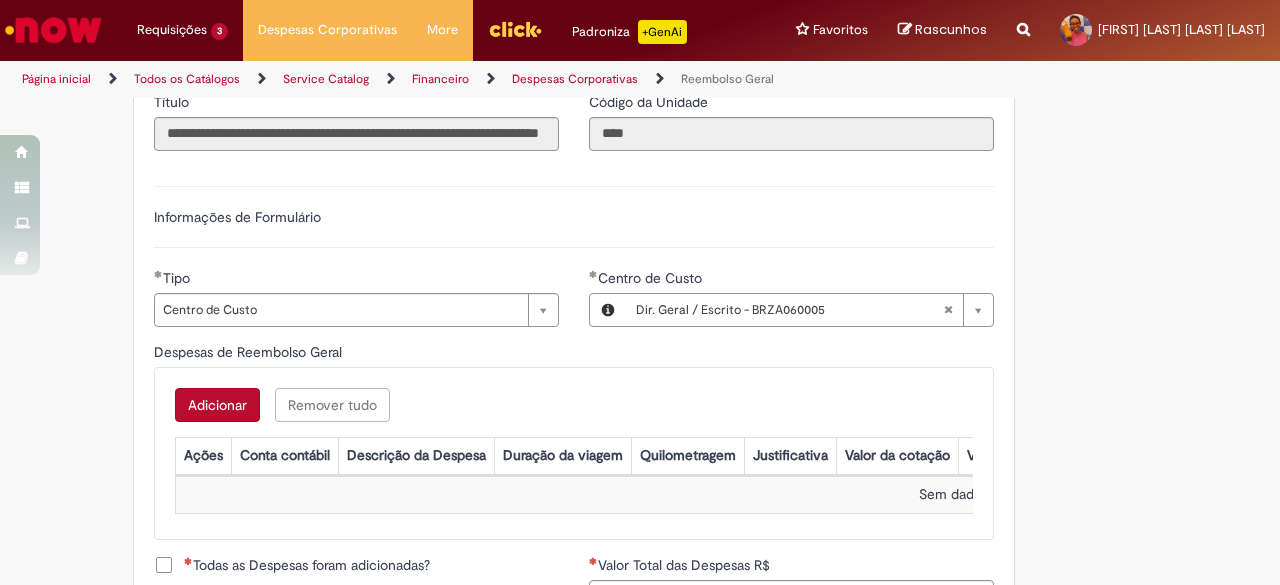 click on "Adicionar Remover tudo Despesas de Reembolso Geral Ações Conta contábil Descrição da Despesa Duração da viagem Quilometragem Justificativa Valor da cotação Valor por Litro Combustível Data da Despesa Moeda Valor Gasto em €/US Valor Total R$ ID Interno CC sap_a_integrar Sem dados para exibir" at bounding box center (574, 453) 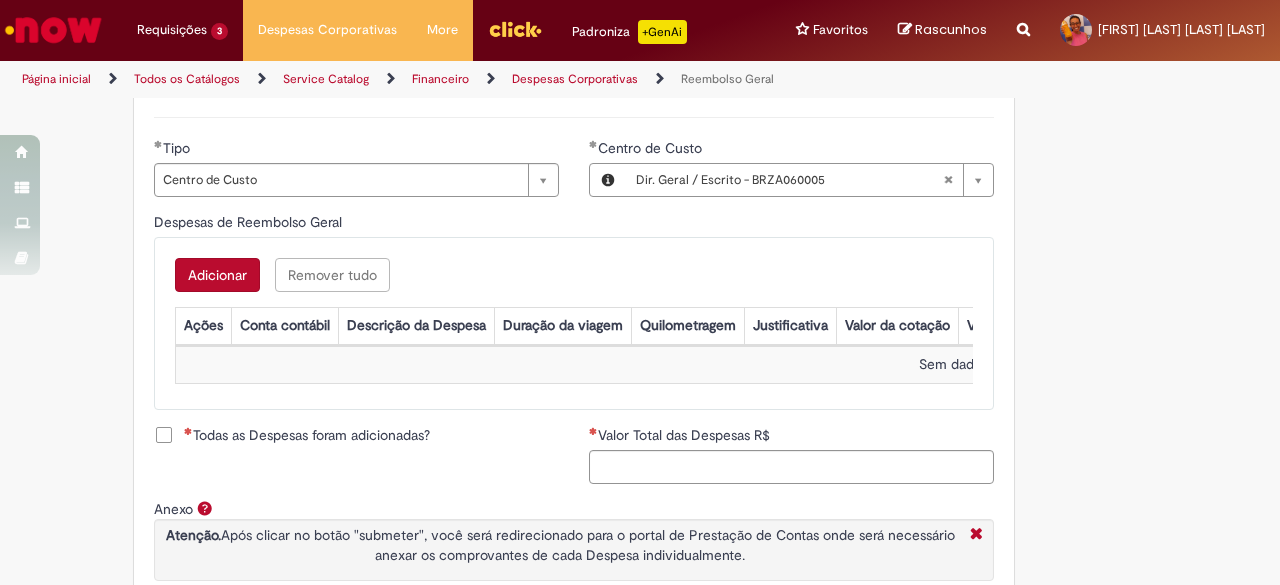 scroll, scrollTop: 700, scrollLeft: 0, axis: vertical 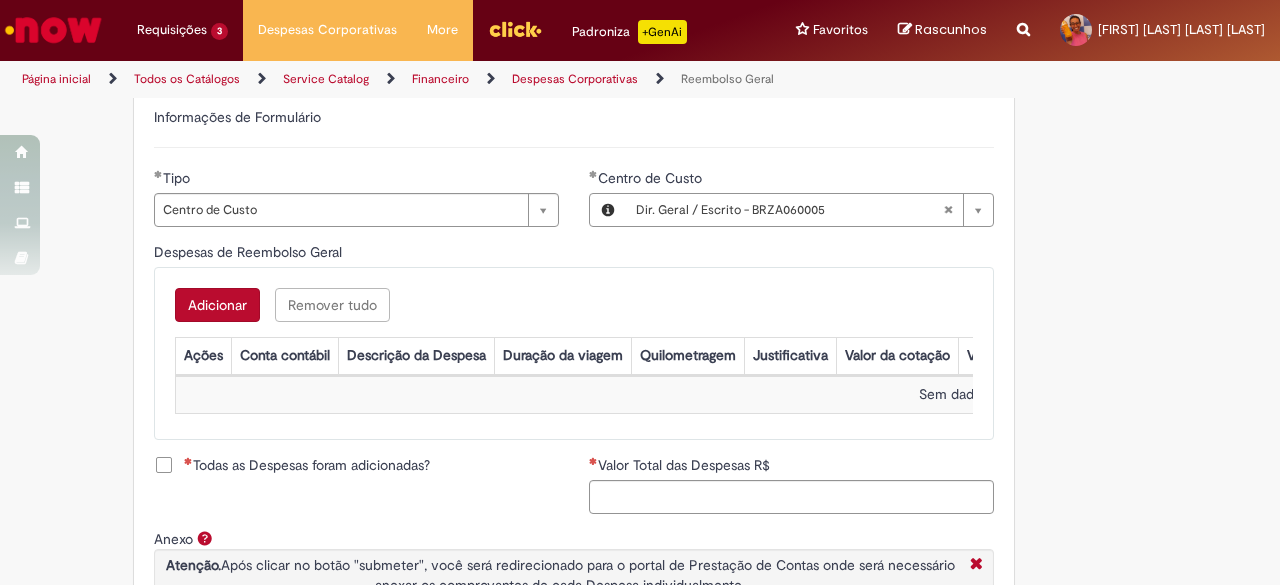 click on "Adicionar" at bounding box center [217, 305] 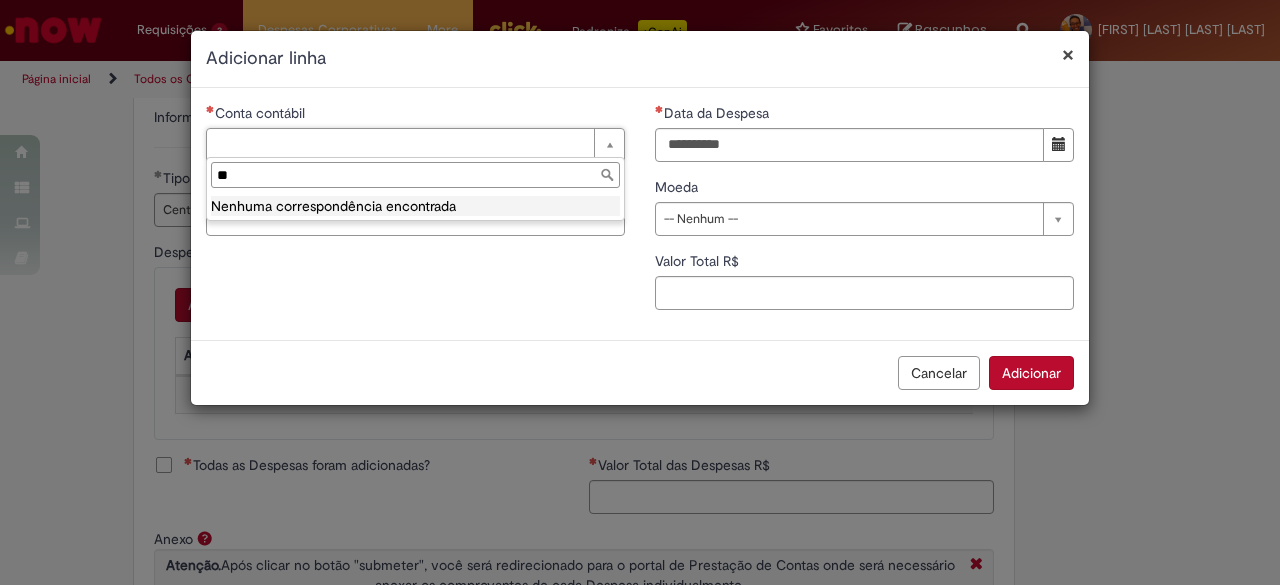 type on "*" 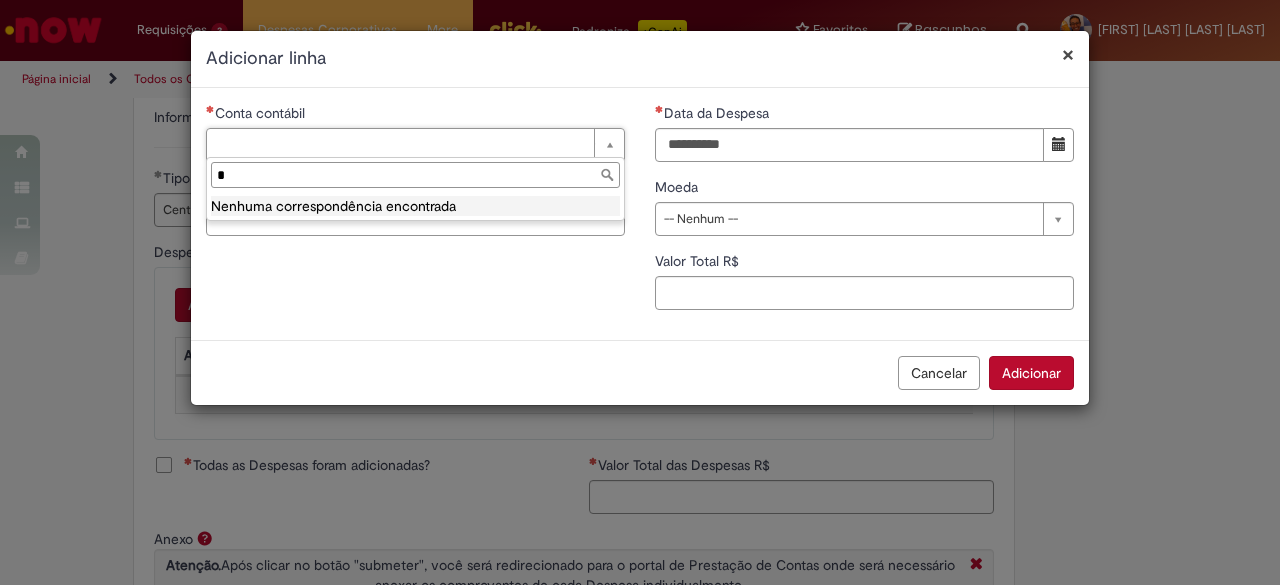 type 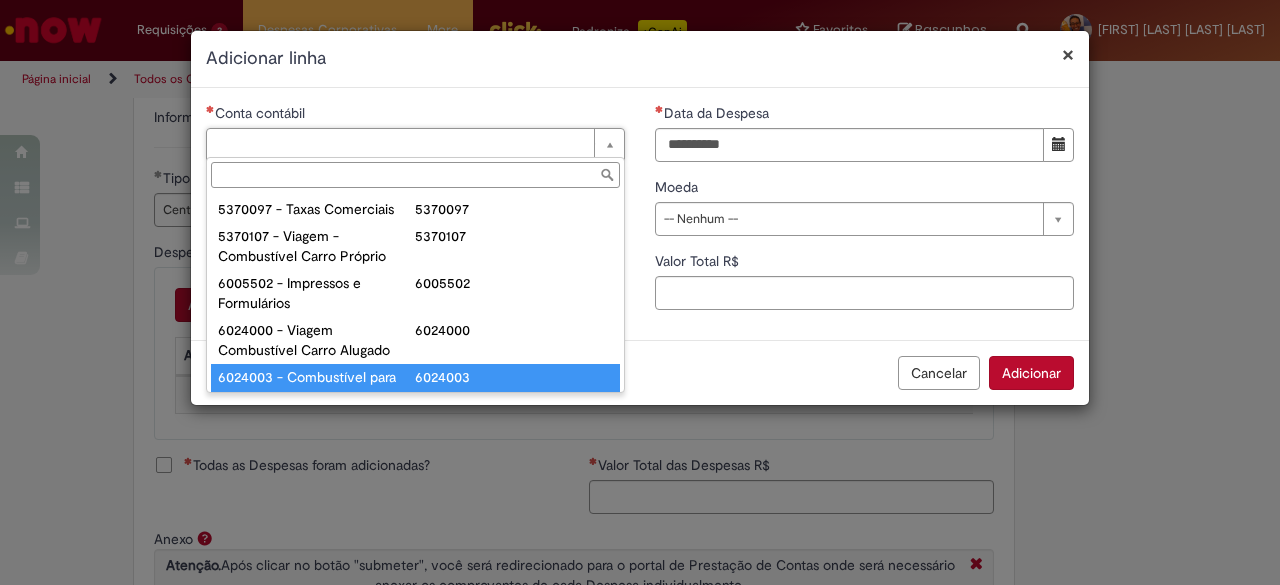 scroll, scrollTop: 15, scrollLeft: 0, axis: vertical 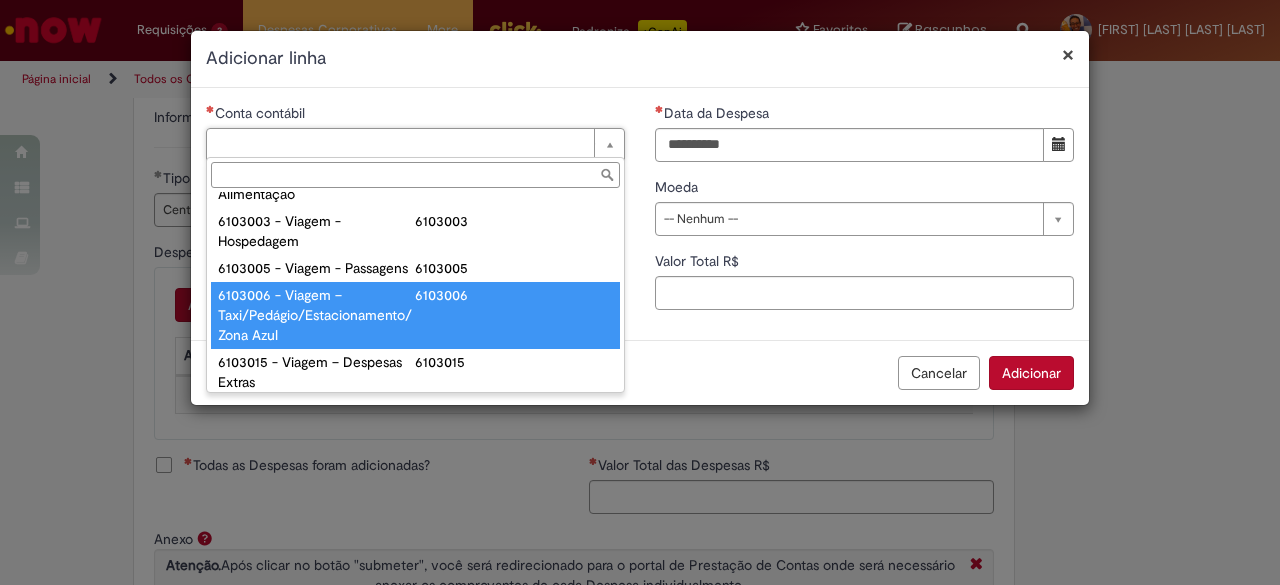type on "**********" 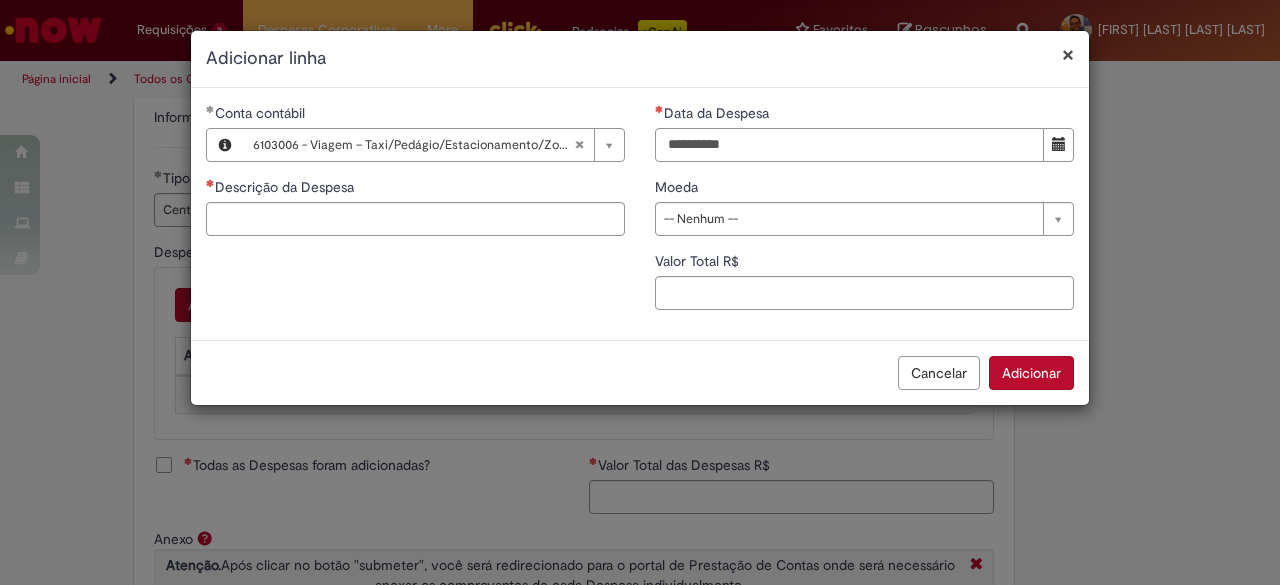 click on "Data da Despesa" at bounding box center [849, 145] 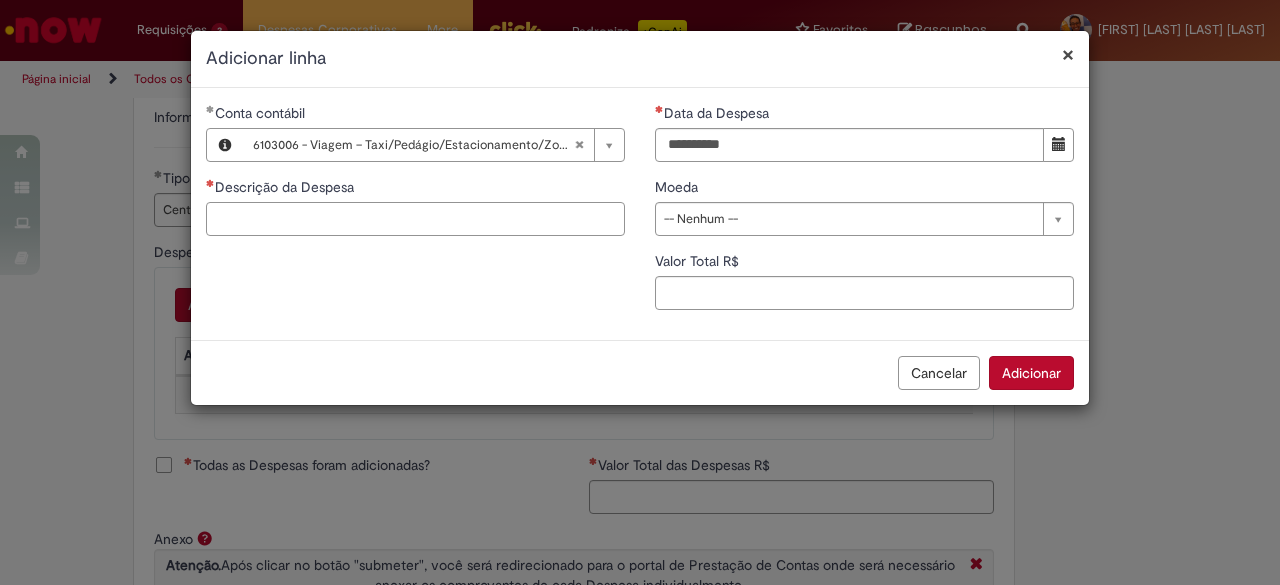 click on "Descrição da Despesa" at bounding box center (415, 219) 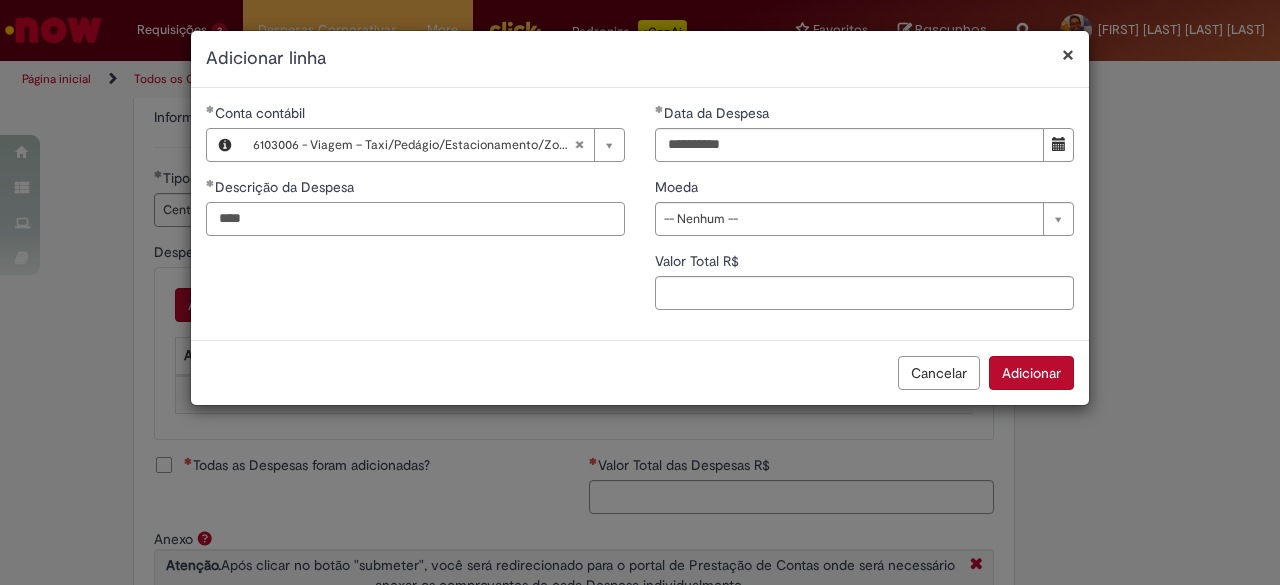 type on "****" 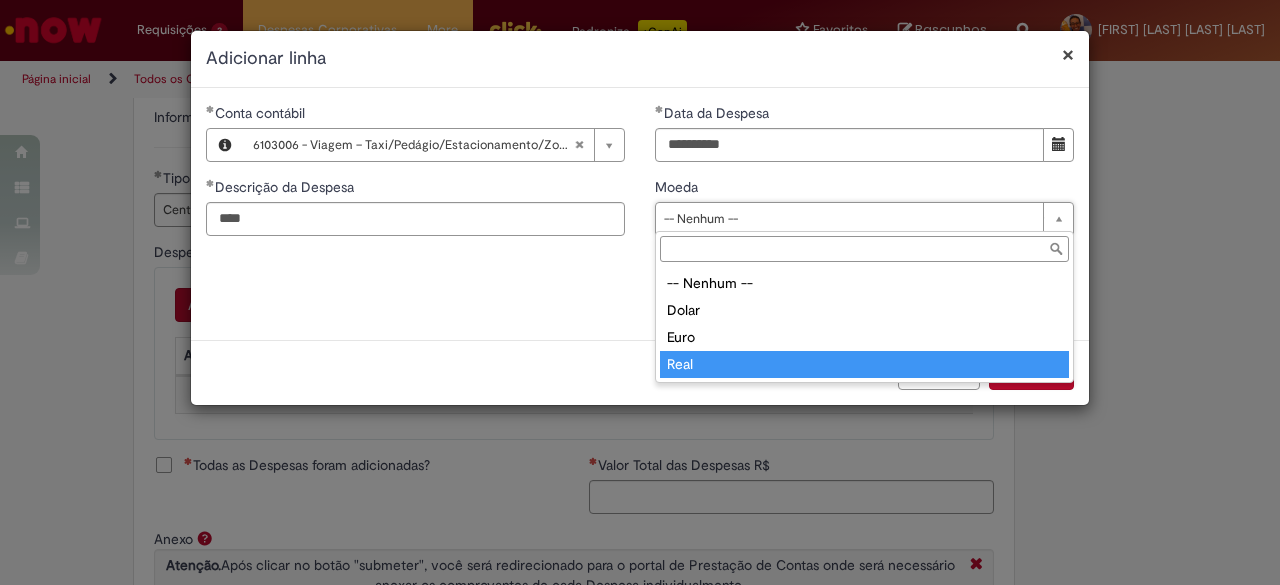 type on "****" 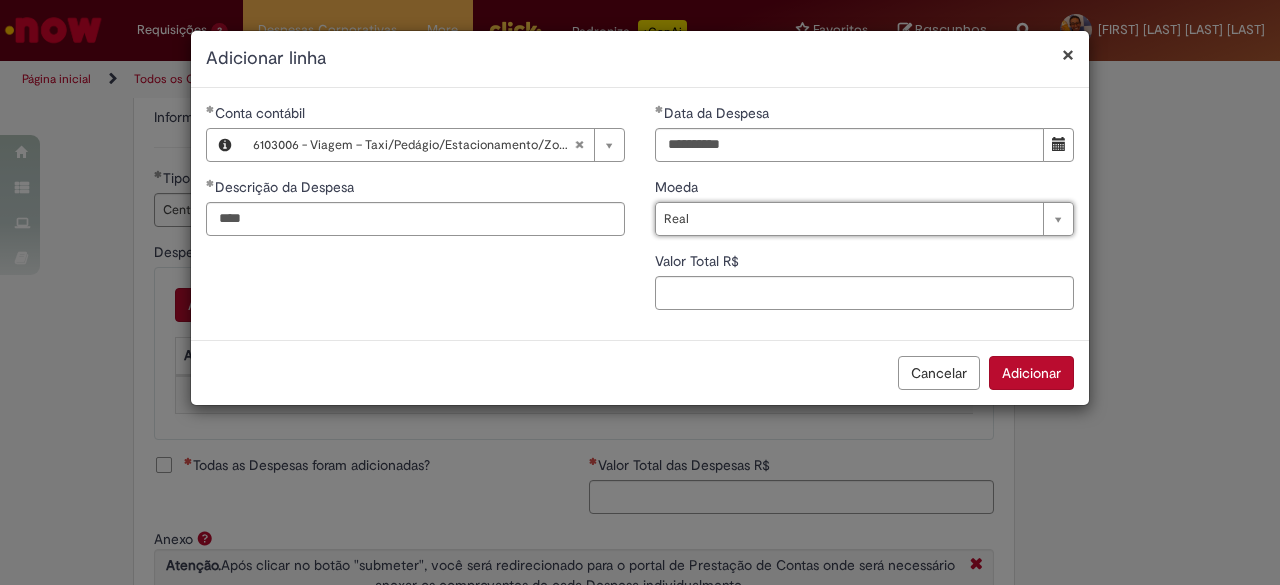 click on "**********" at bounding box center (640, 214) 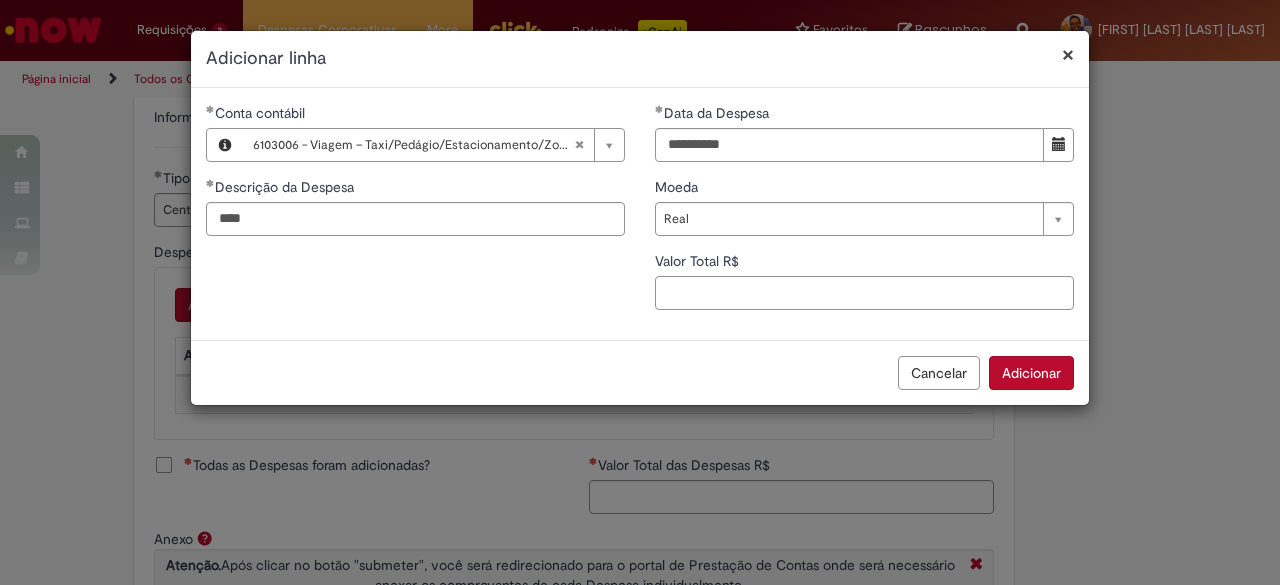 click on "Valor Total R$" at bounding box center [864, 293] 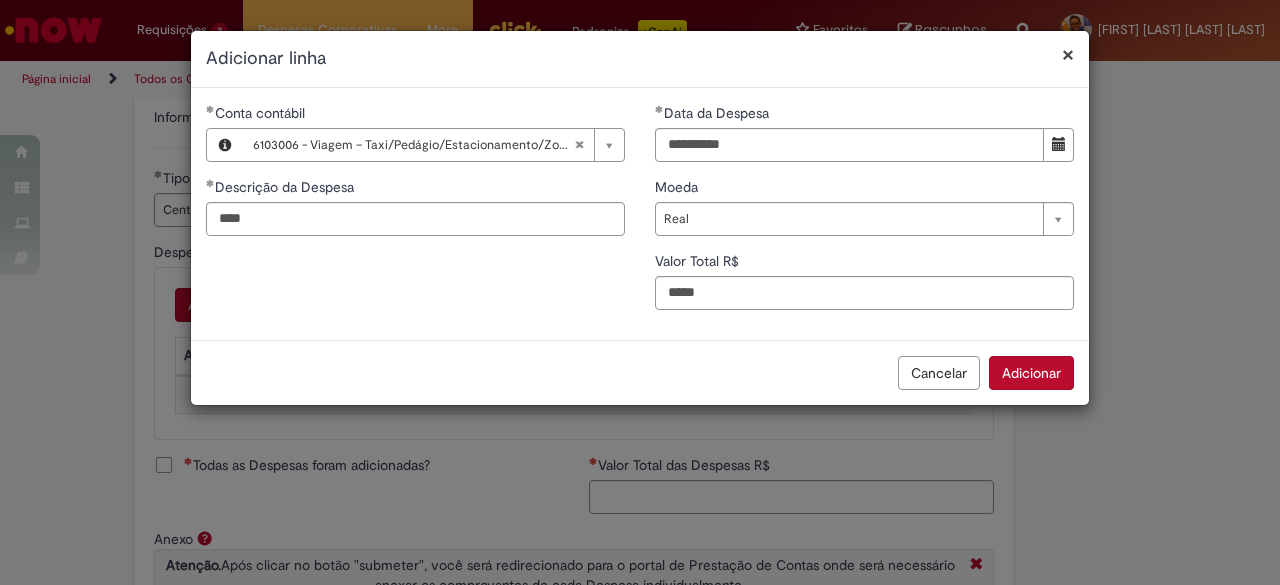 type on "**" 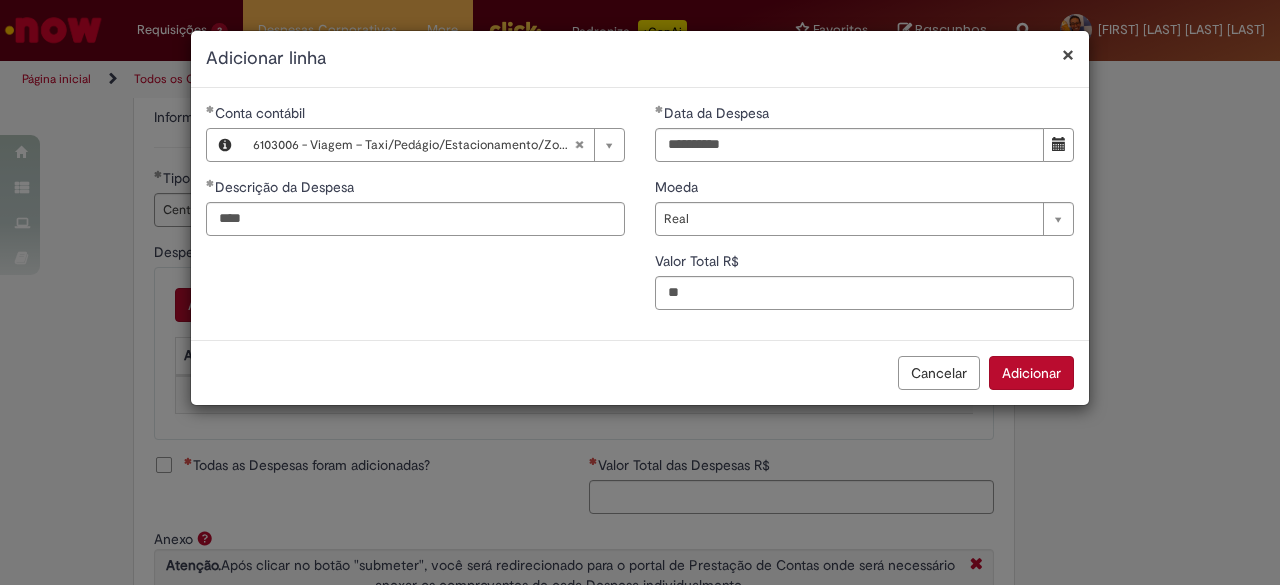 click on "Cancelar   Adicionar" at bounding box center [640, 372] 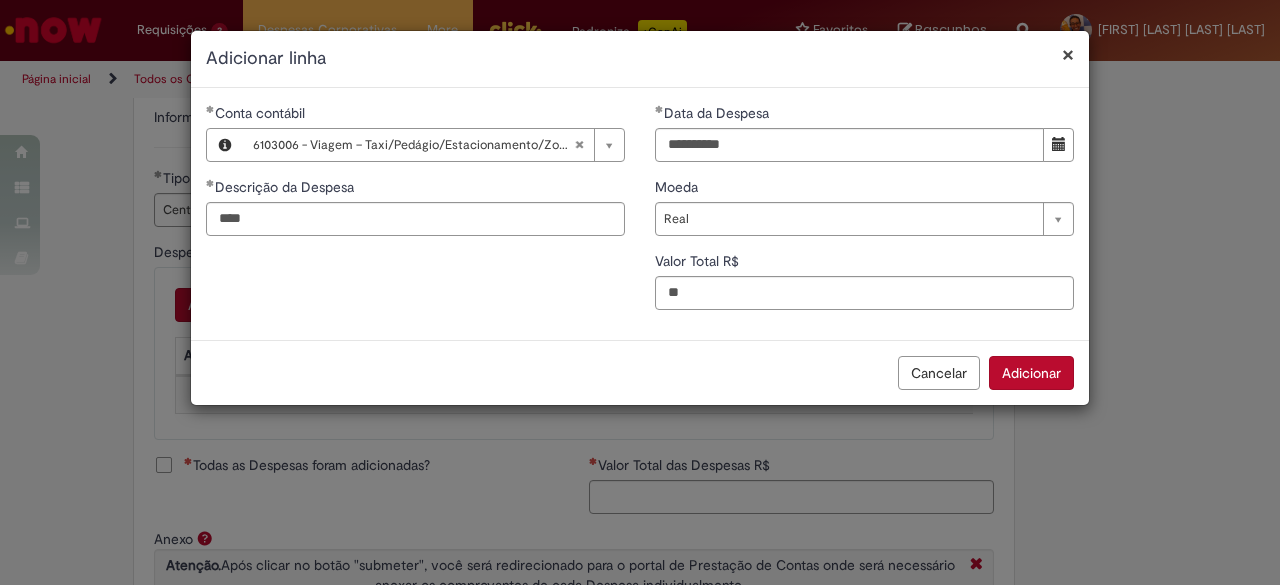 click on "Adicionar" at bounding box center (1031, 373) 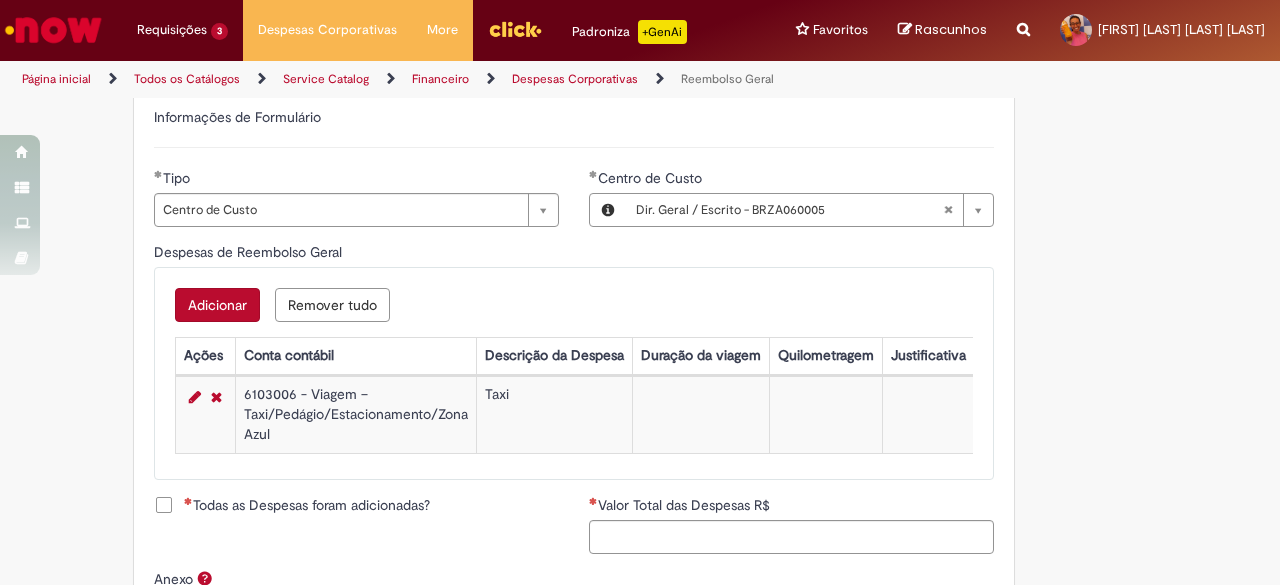 click on "Adicionar" at bounding box center (217, 305) 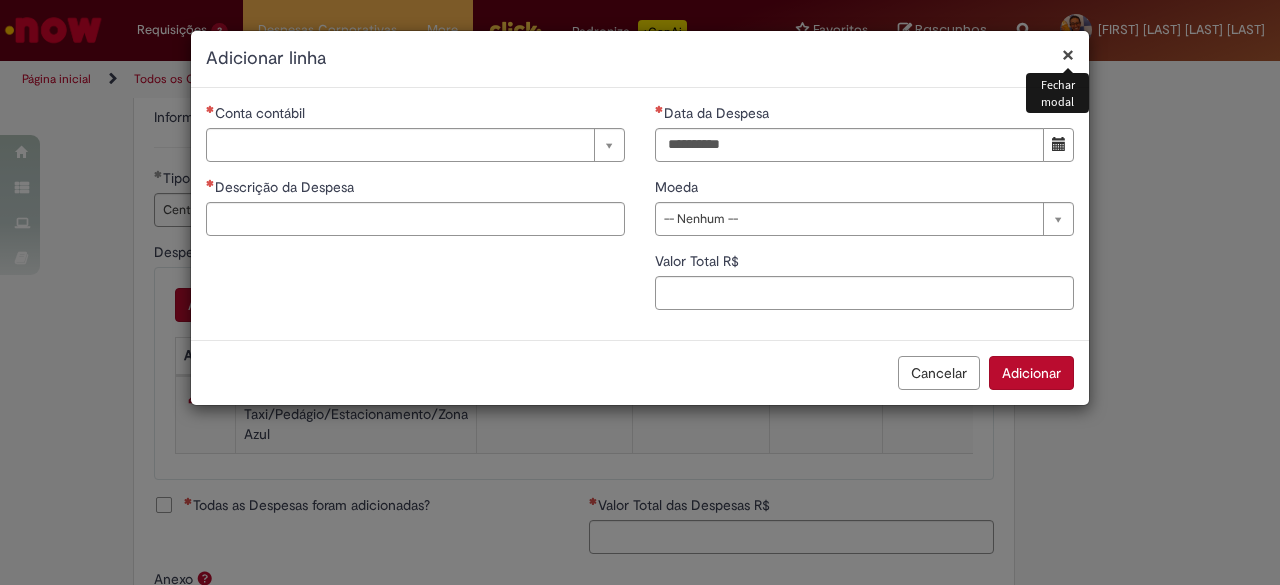 click on "Cancelar" at bounding box center [939, 373] 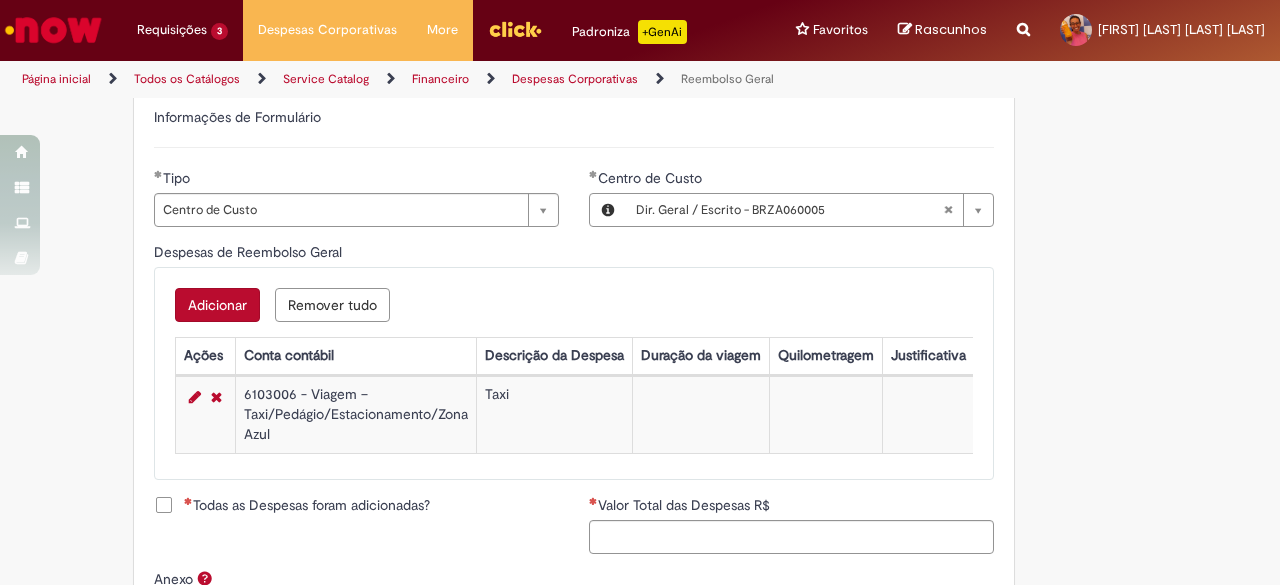 click on "Todas as Despesas foram adicionadas?" at bounding box center [307, 505] 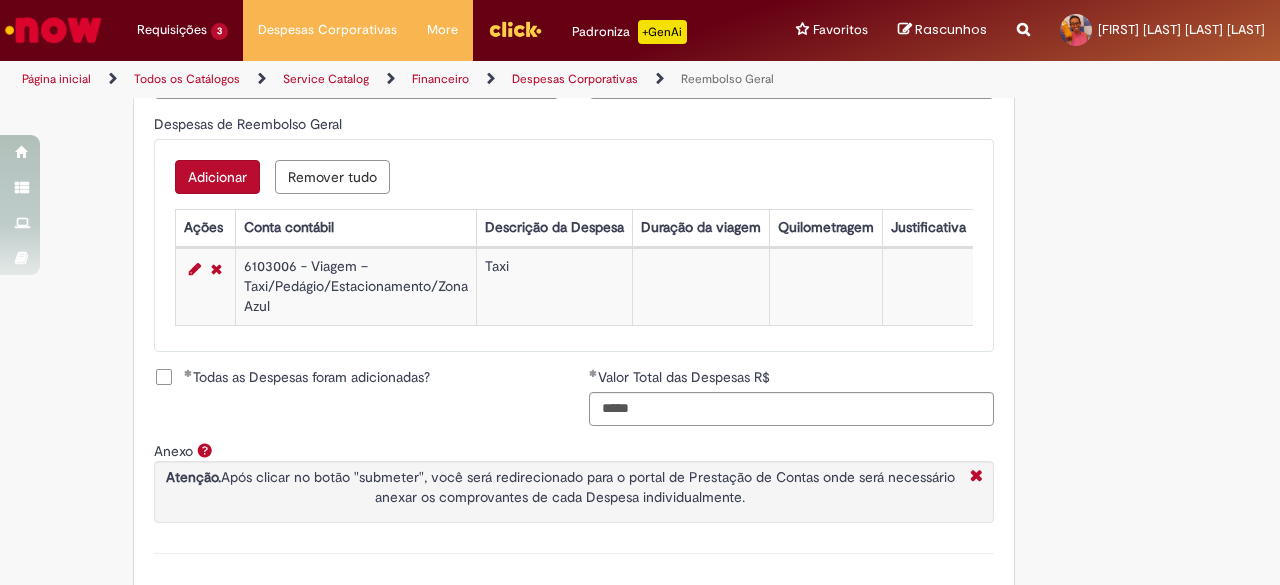 scroll, scrollTop: 900, scrollLeft: 0, axis: vertical 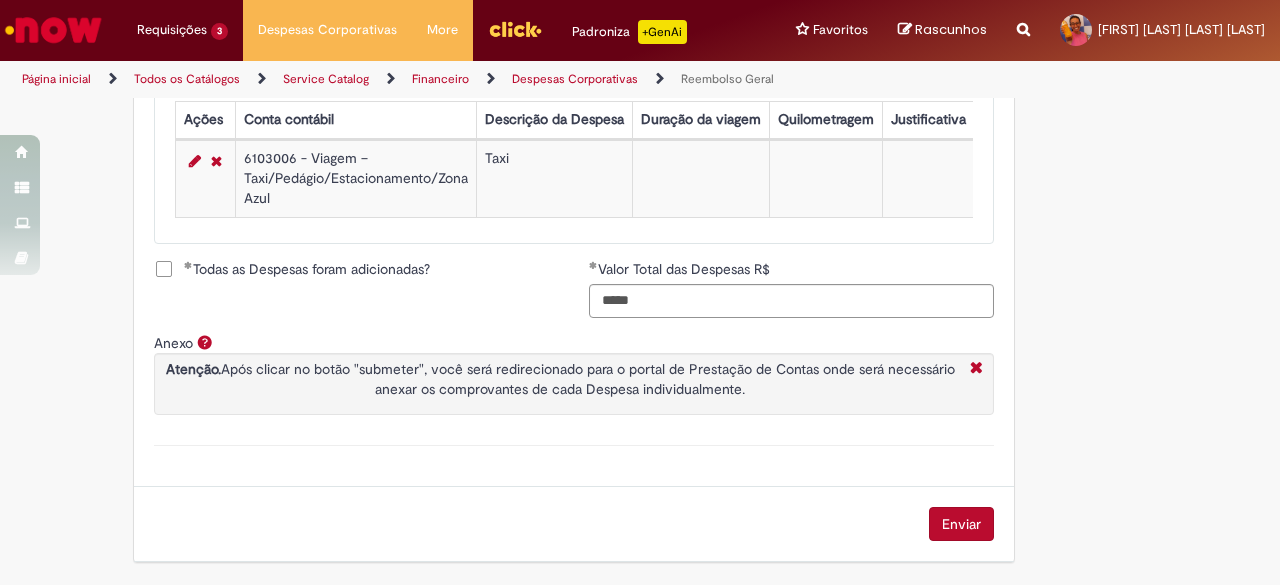 click on "Enviar" at bounding box center (961, 524) 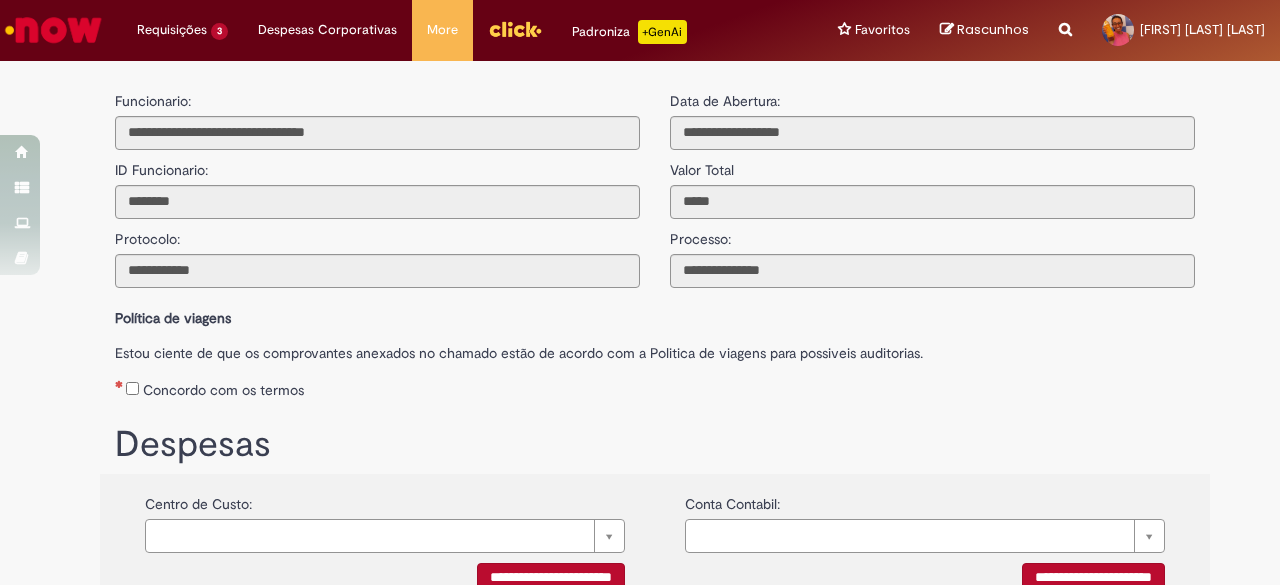 scroll, scrollTop: 0, scrollLeft: 0, axis: both 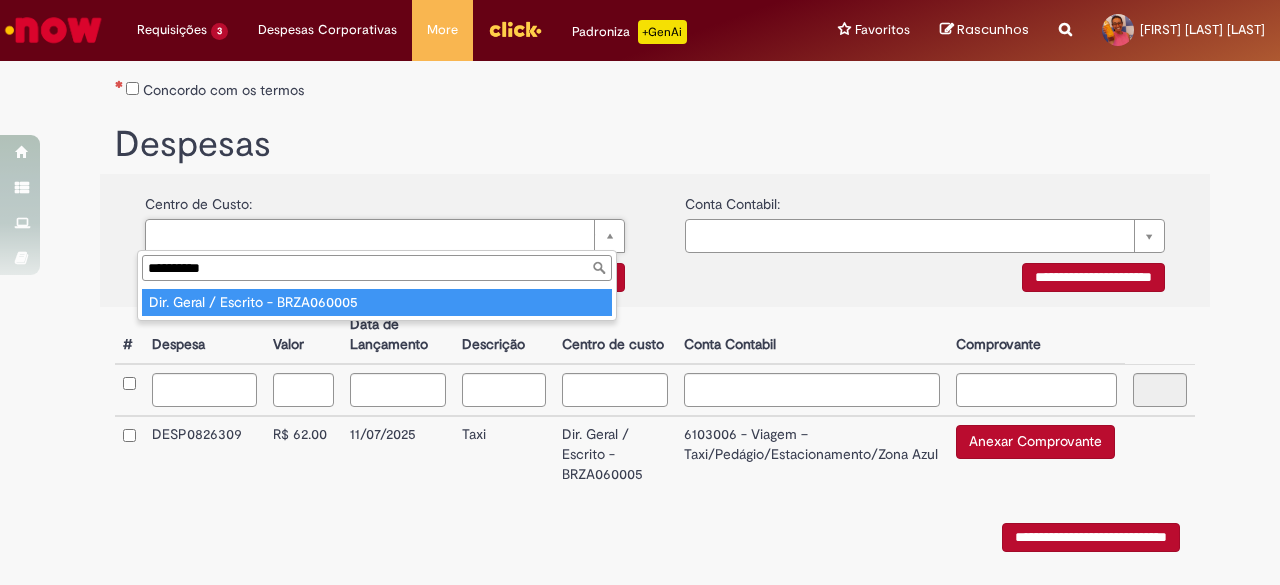 type on "**********" 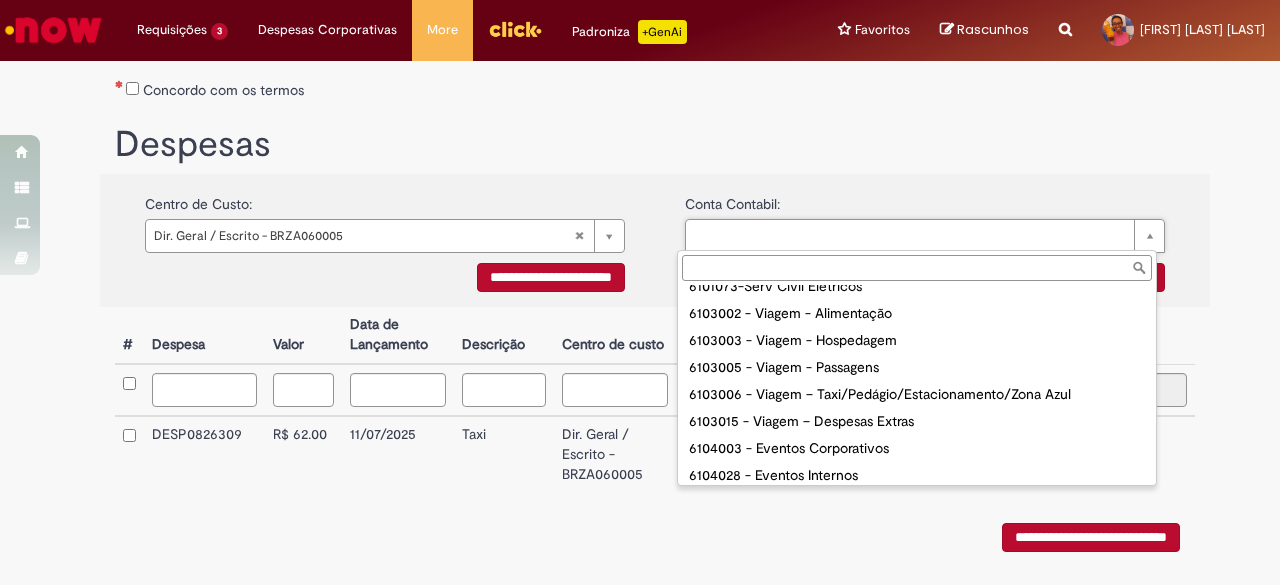 scroll, scrollTop: 523, scrollLeft: 0, axis: vertical 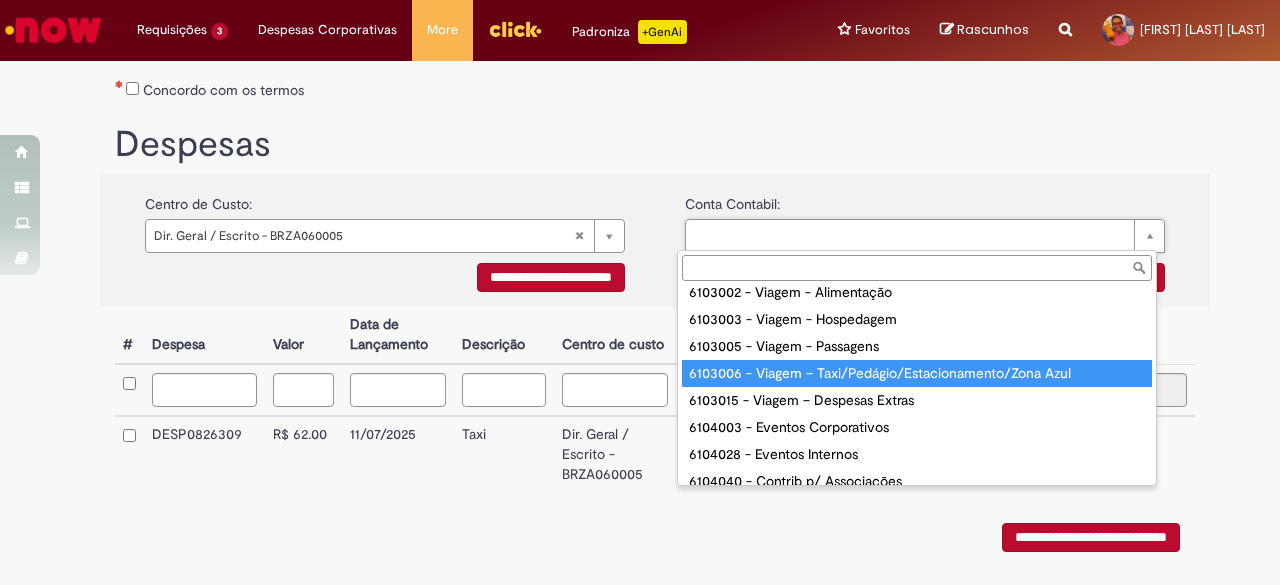 type on "**********" 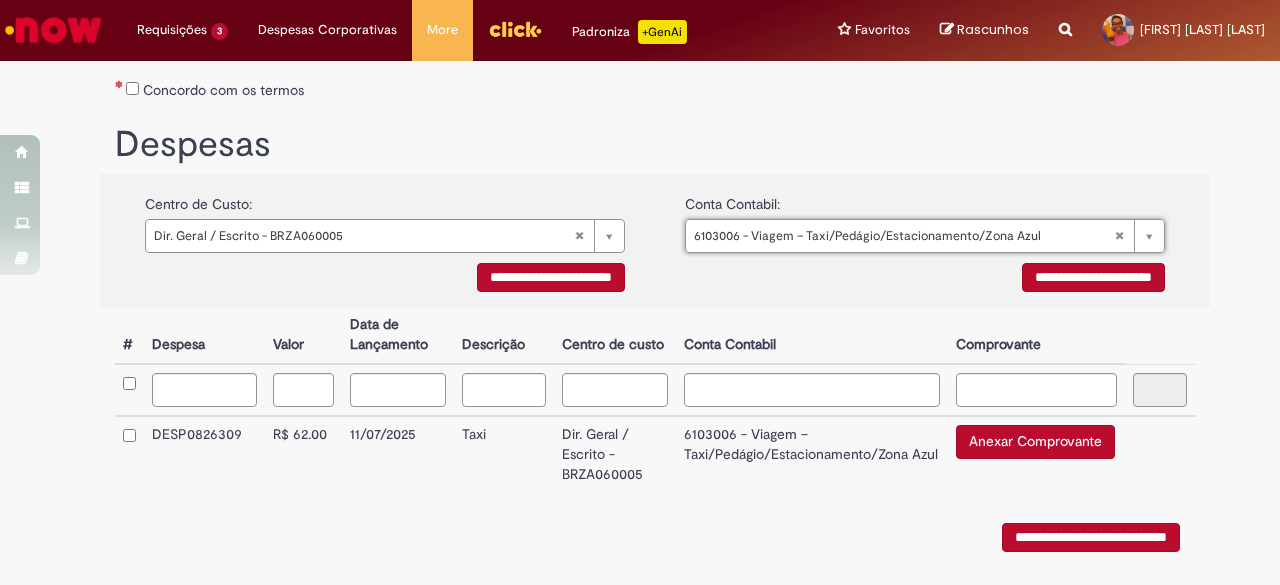 click on "**********" at bounding box center (655, 444) 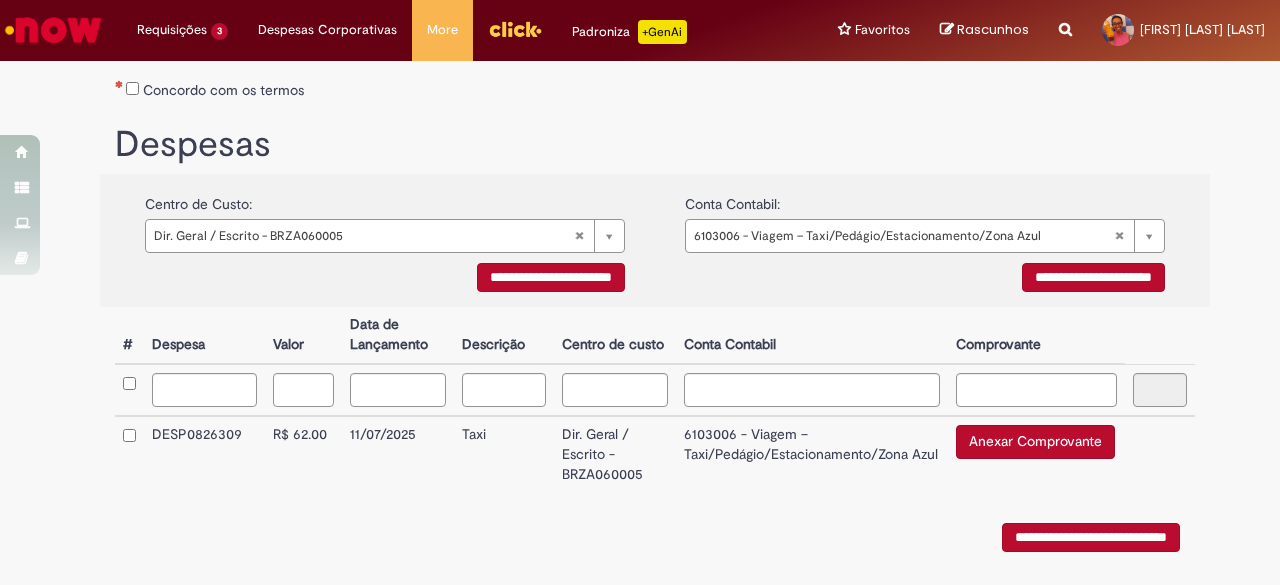 click on "Anexar Comprovante" at bounding box center (1035, 442) 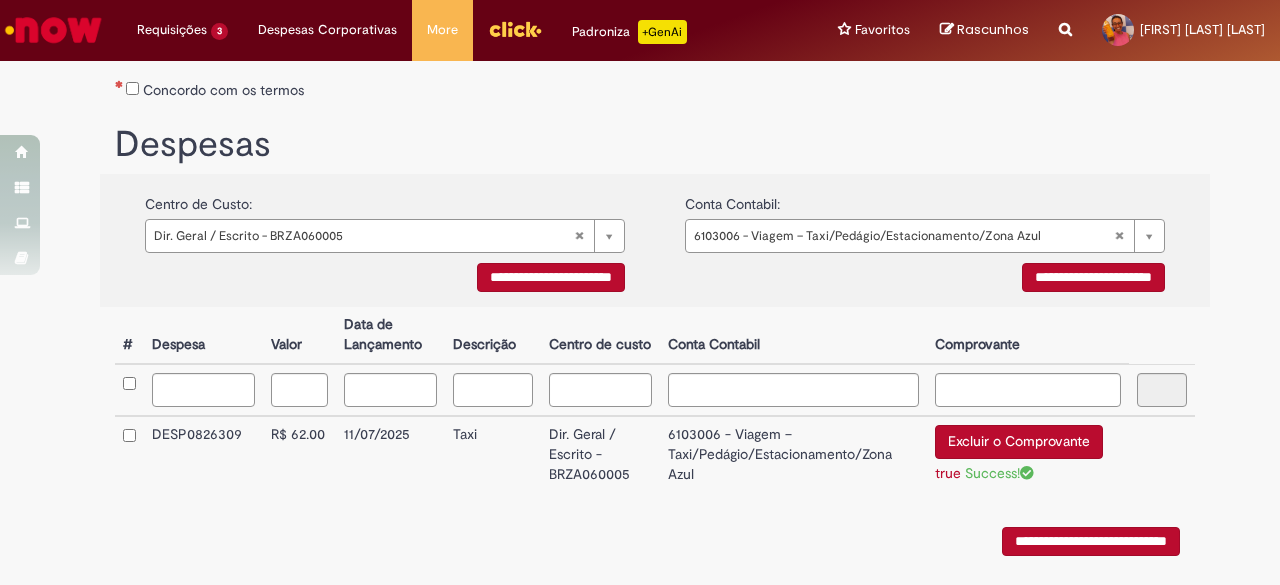 click on "**********" at bounding box center (1091, 541) 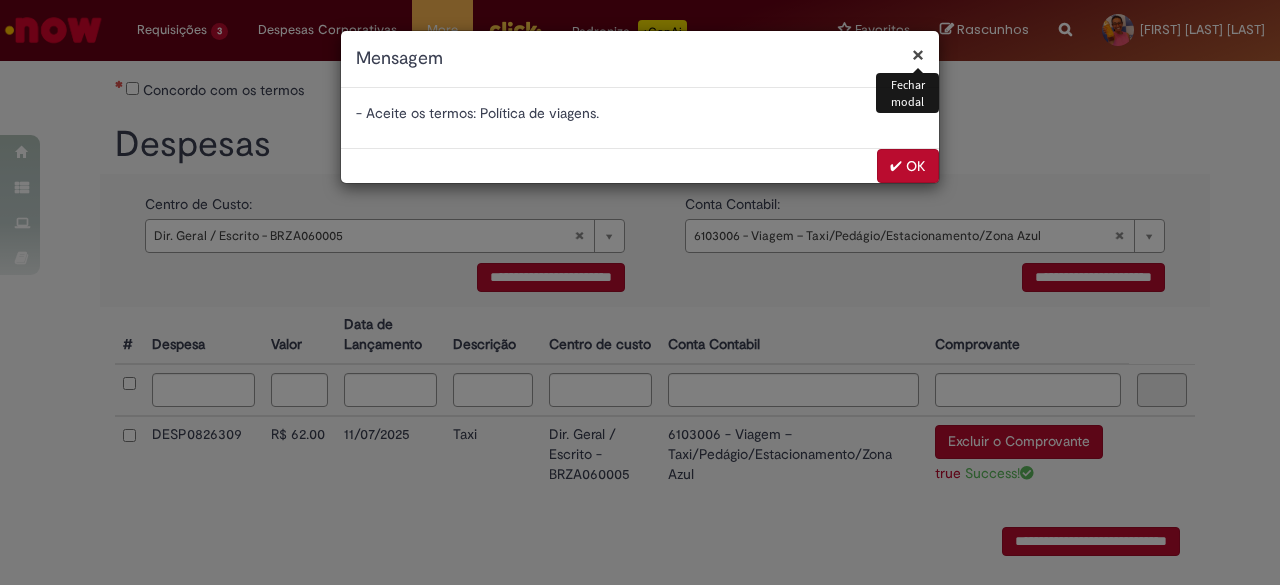 click on "✔ OK" at bounding box center [908, 166] 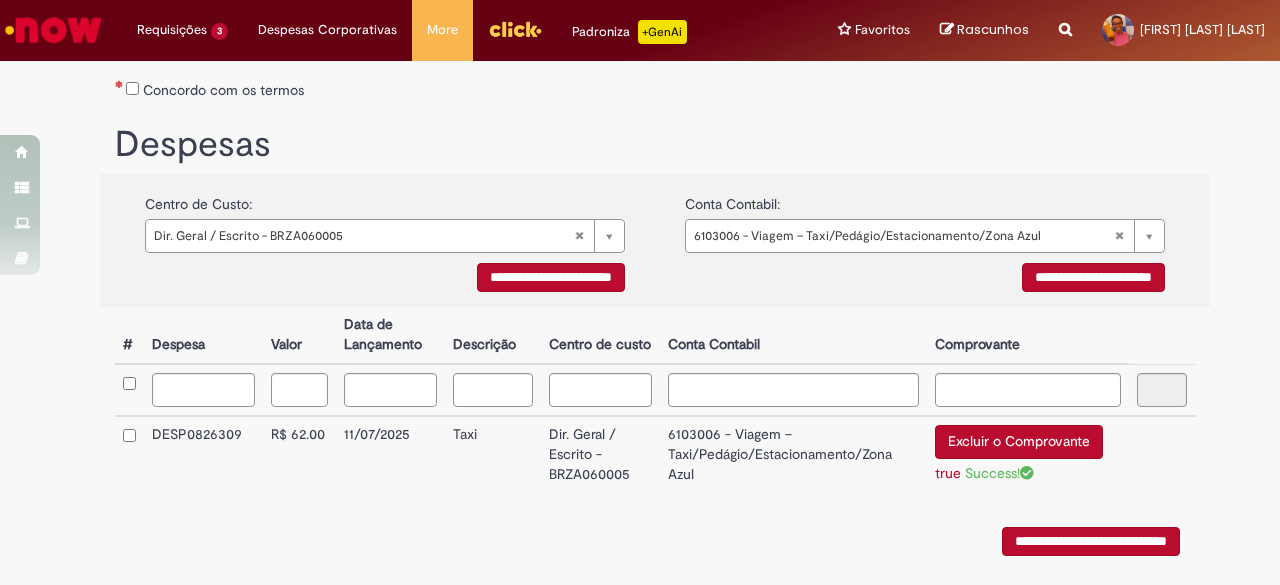 scroll, scrollTop: 0, scrollLeft: 0, axis: both 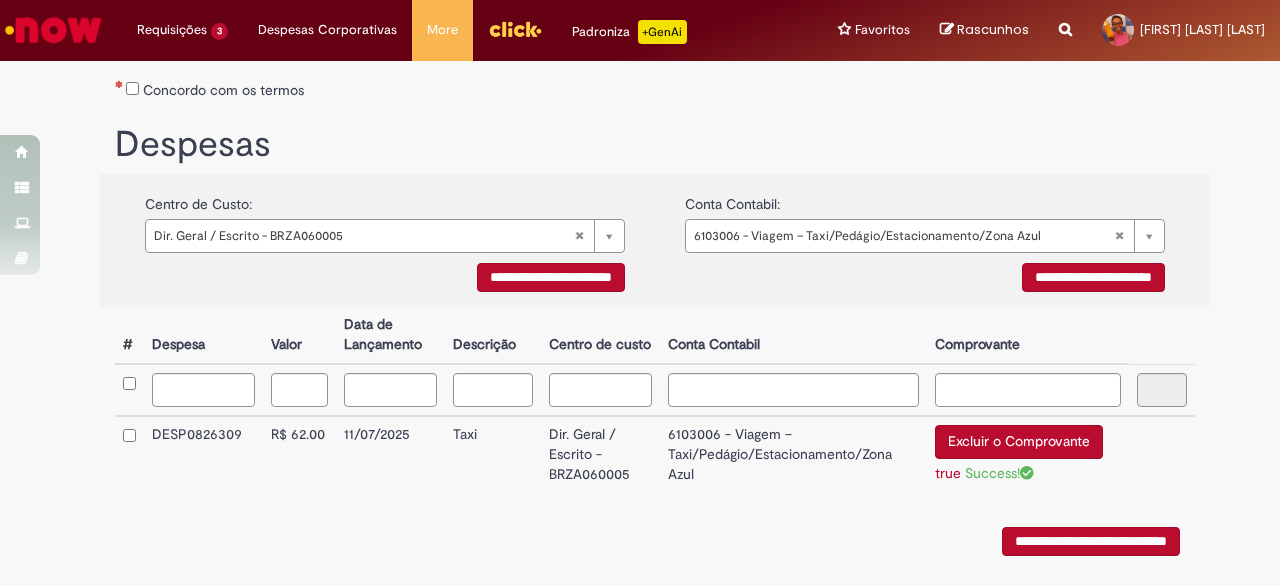 click on "**********" at bounding box center [1091, 541] 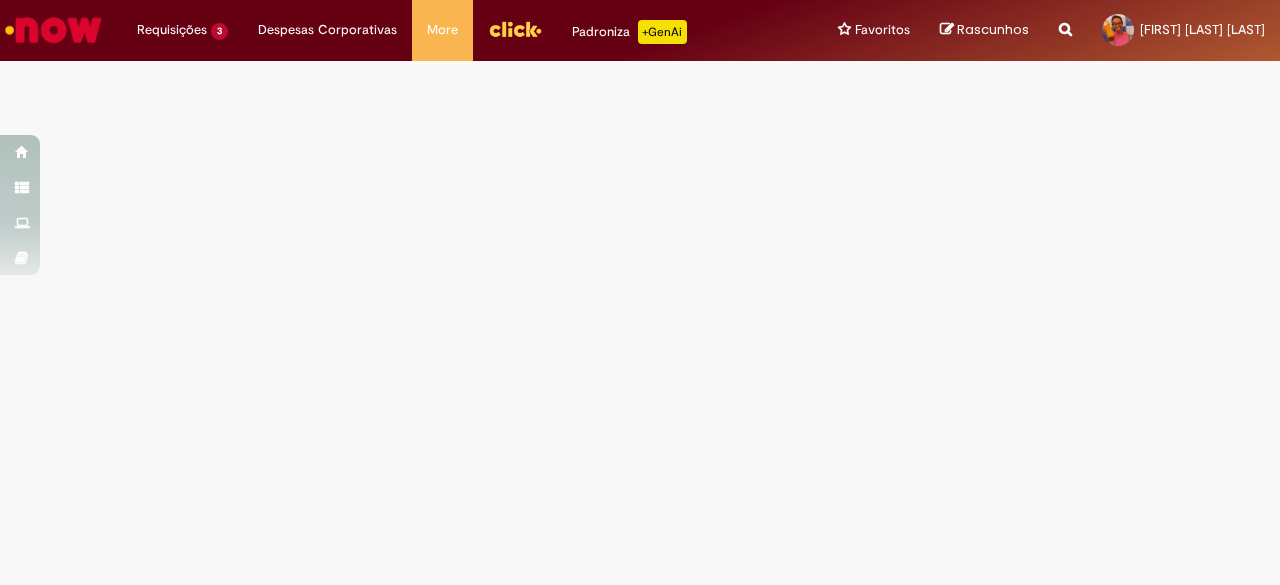 scroll, scrollTop: 0, scrollLeft: 0, axis: both 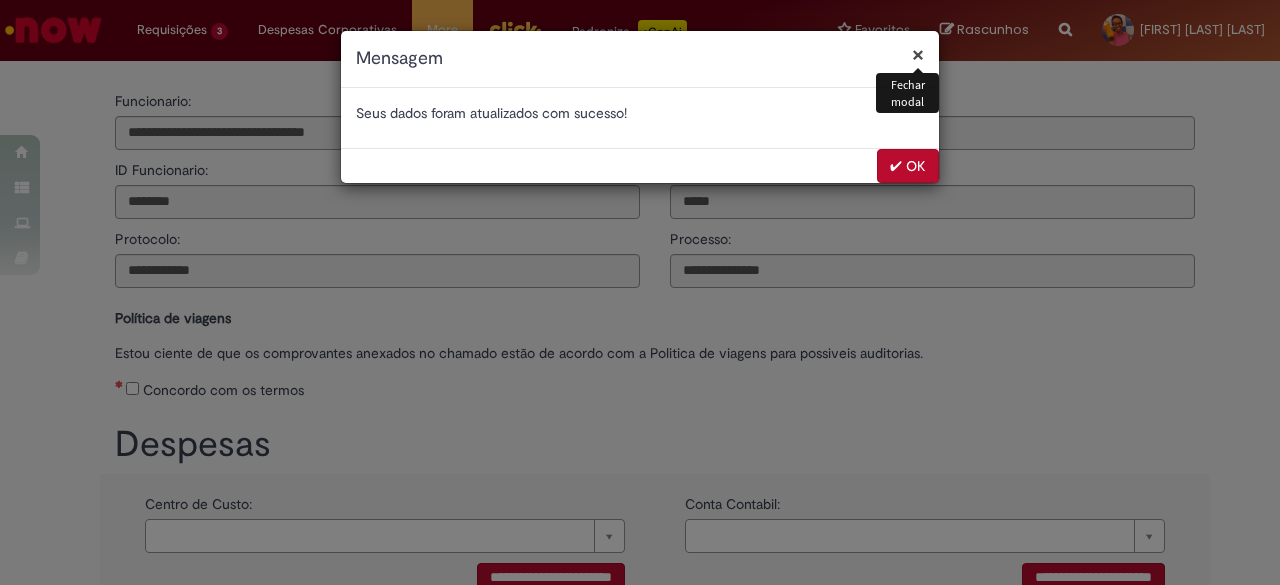 click on "✔ OK" at bounding box center [908, 166] 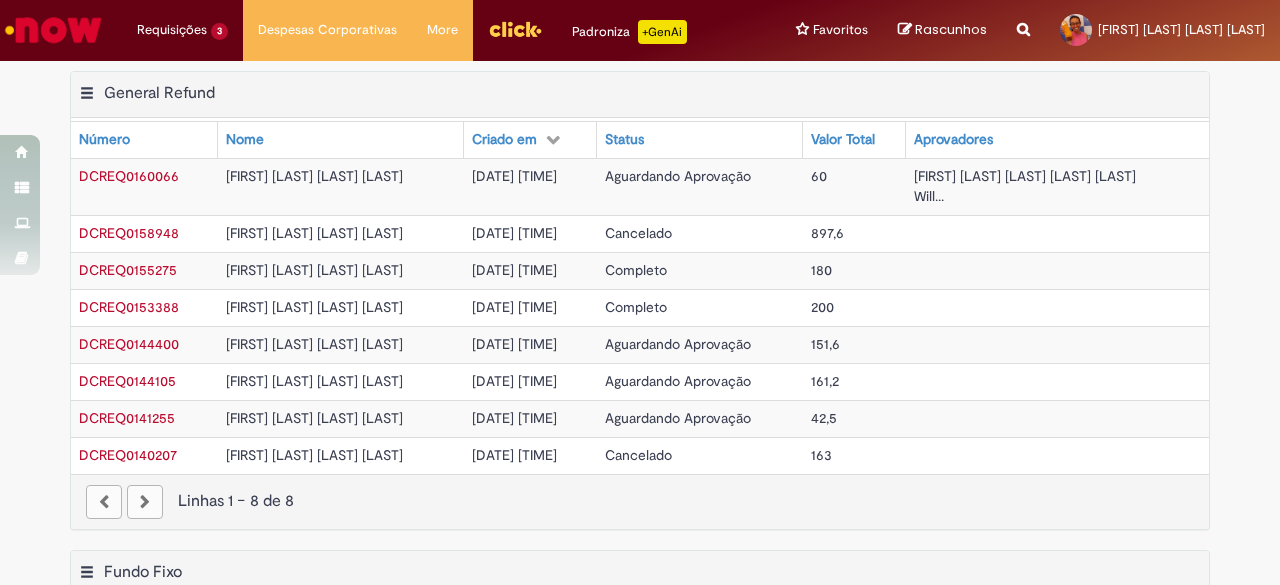 scroll, scrollTop: 0, scrollLeft: 0, axis: both 